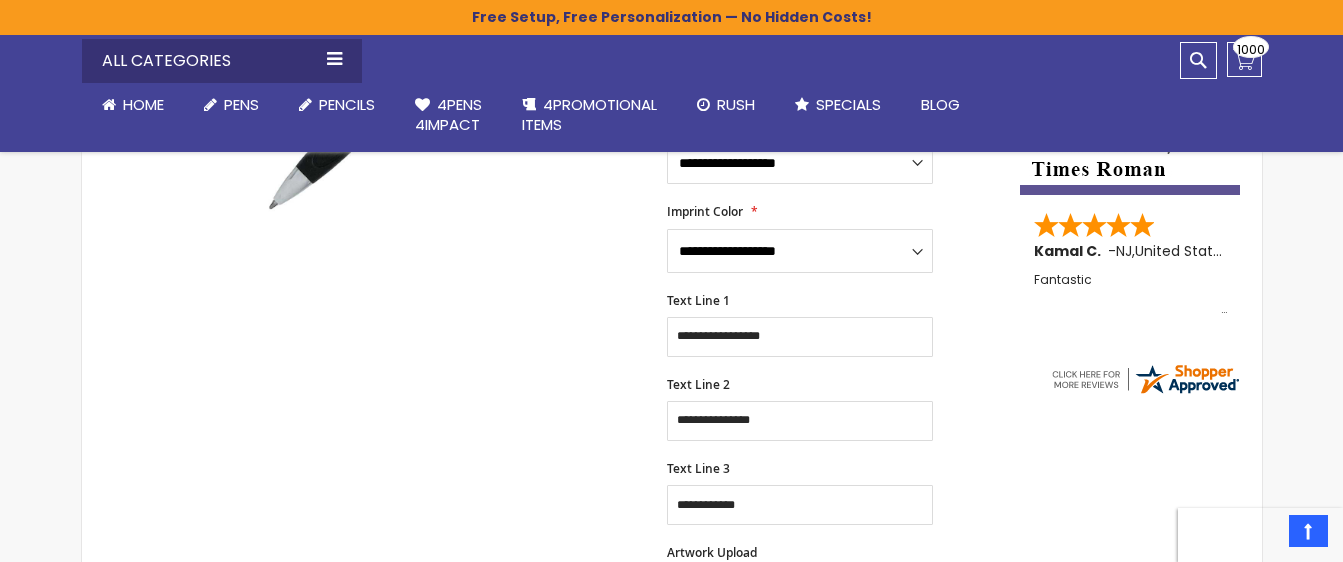 scroll, scrollTop: 0, scrollLeft: 0, axis: both 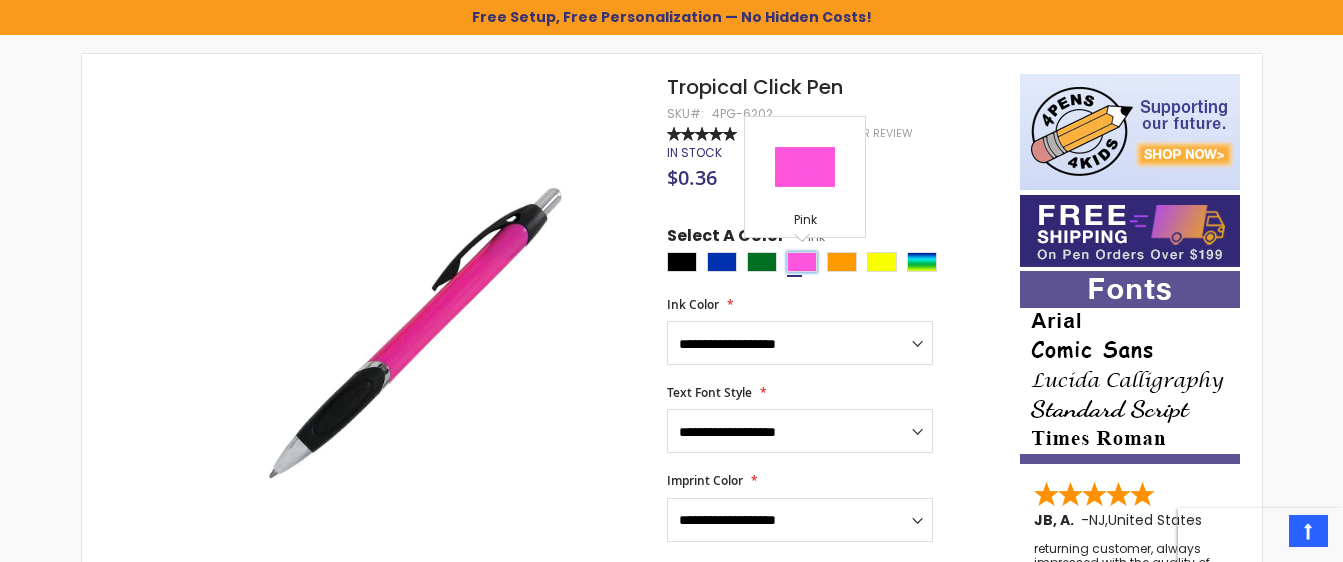 click at bounding box center (802, 262) 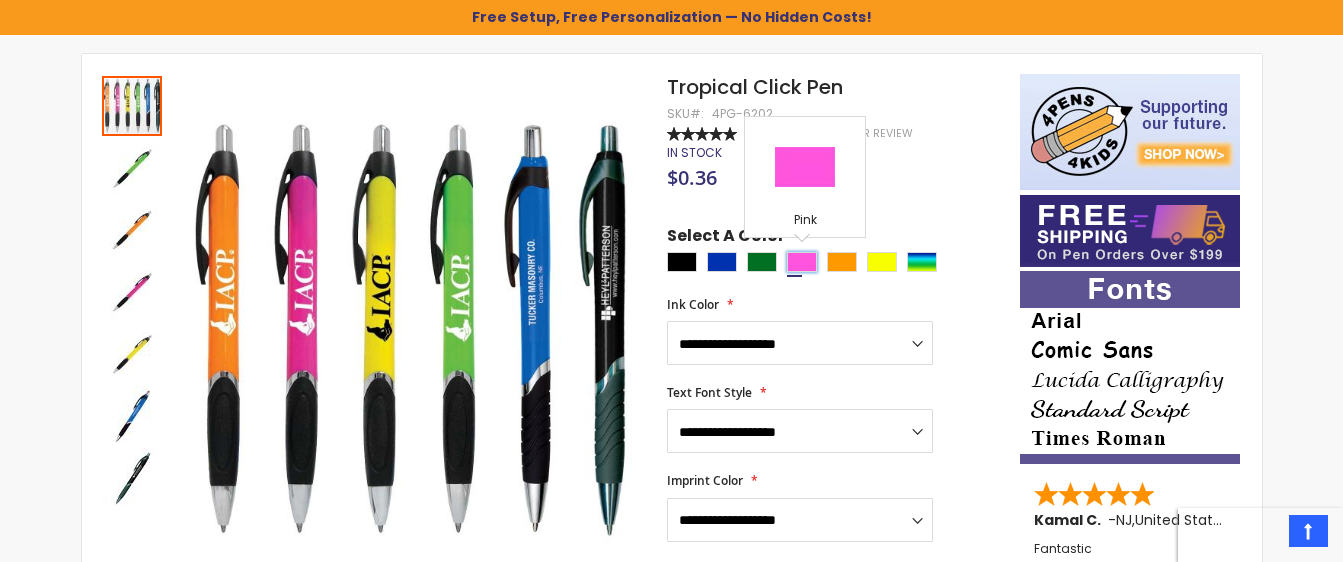 click at bounding box center [802, 262] 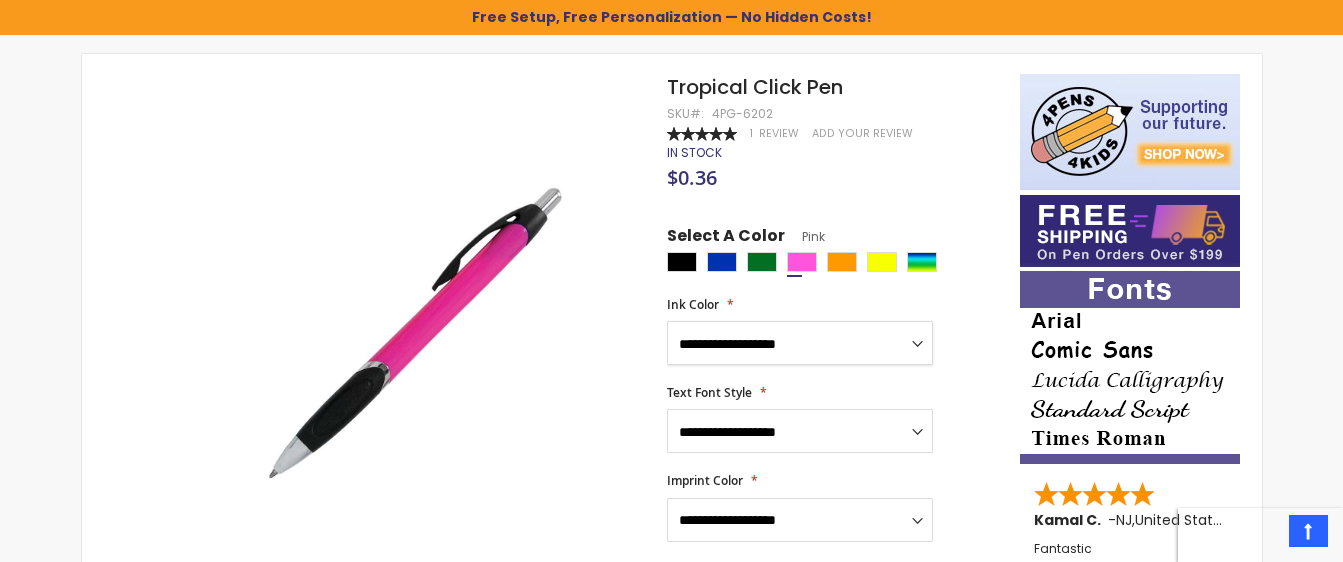 click on "**********" at bounding box center (800, 343) 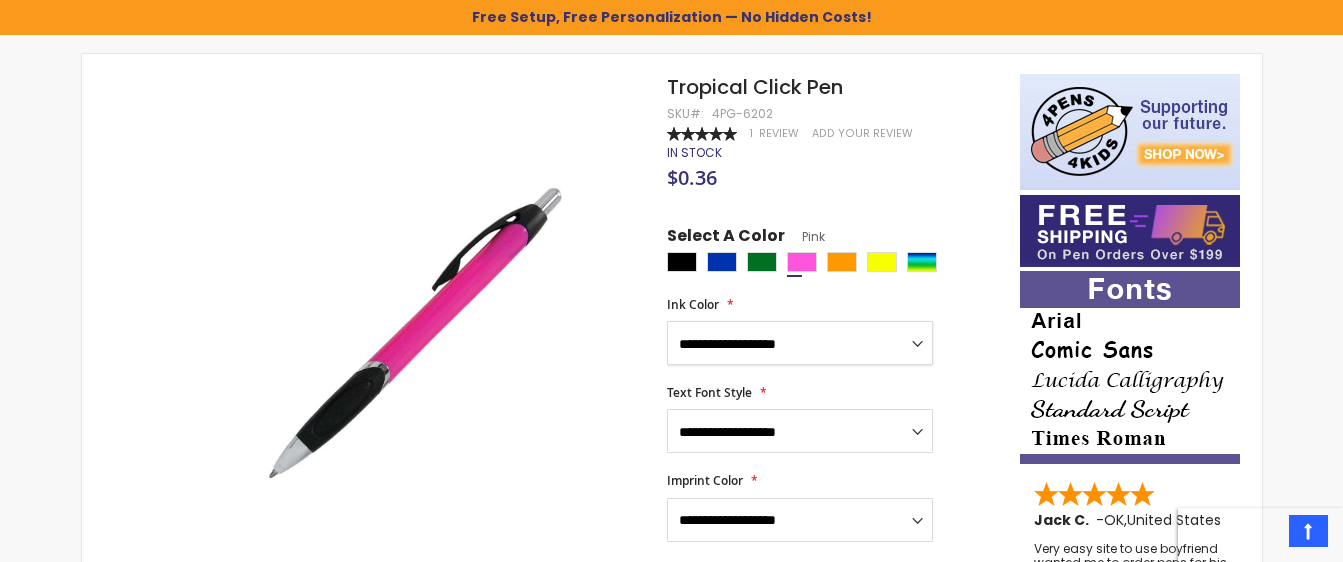 select on "**" 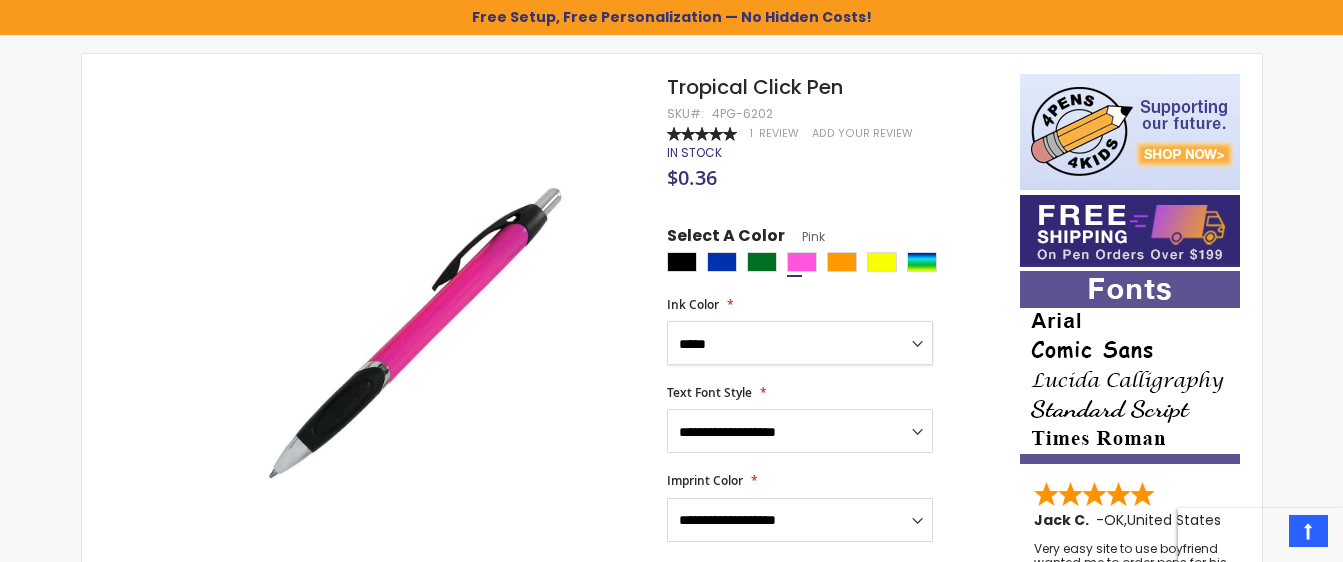 click on "**********" at bounding box center [800, 343] 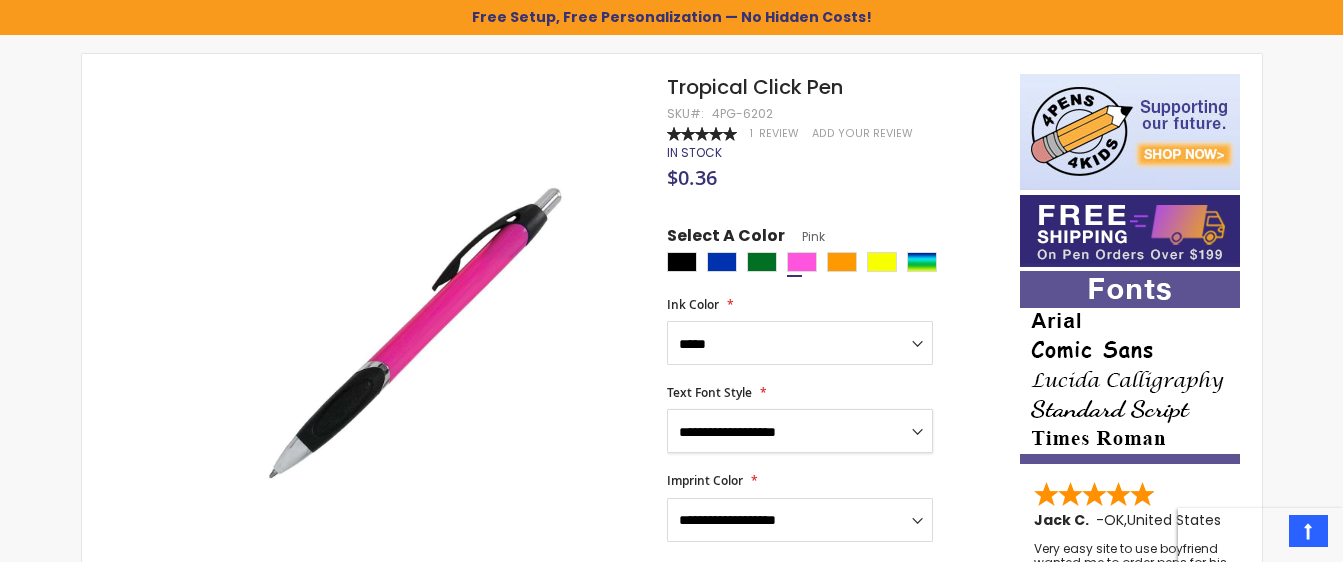 click on "**********" at bounding box center (800, 431) 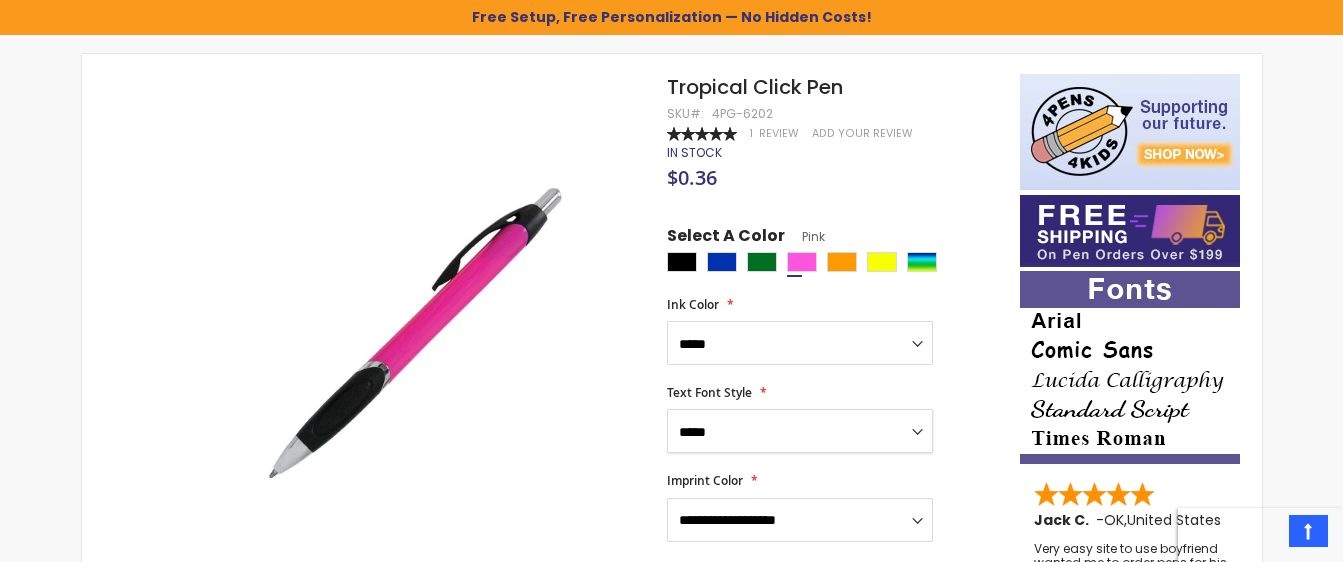 click on "**********" at bounding box center [800, 431] 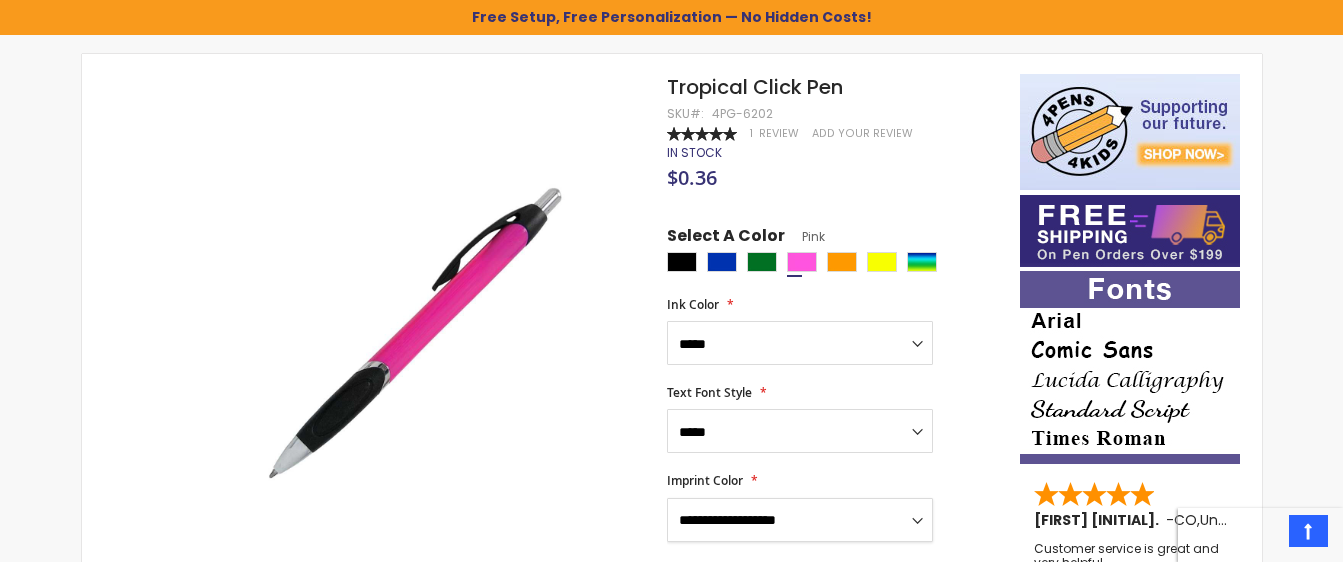 click on "**********" at bounding box center (800, 520) 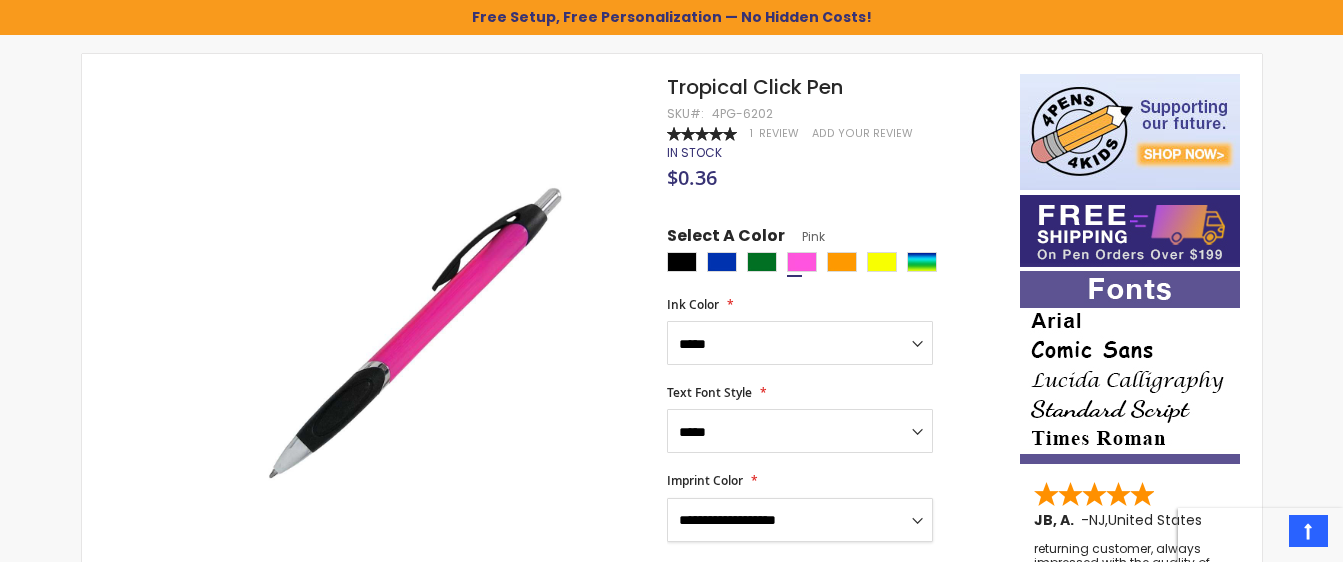 select on "**" 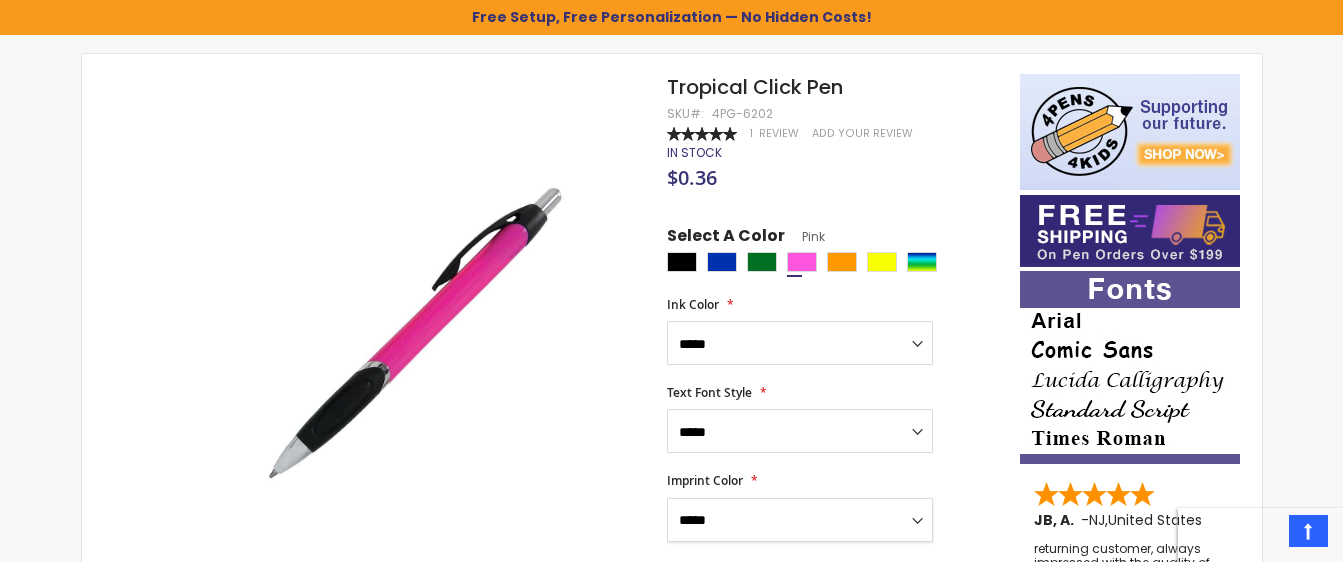 click on "**********" at bounding box center [800, 520] 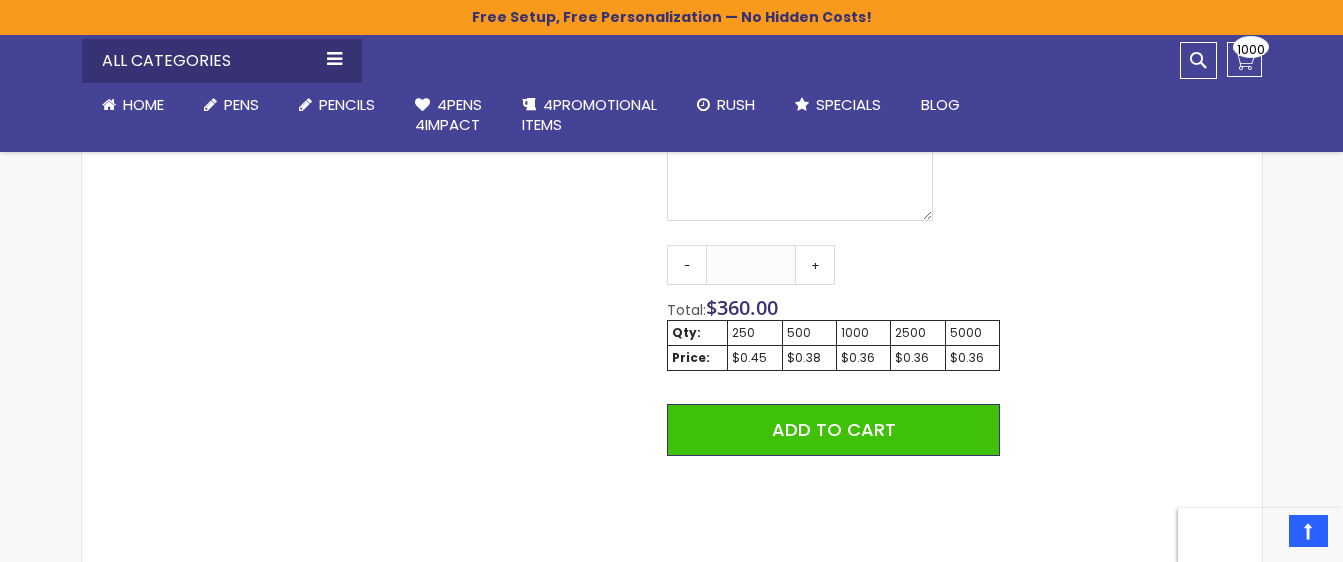 scroll, scrollTop: 1126, scrollLeft: 0, axis: vertical 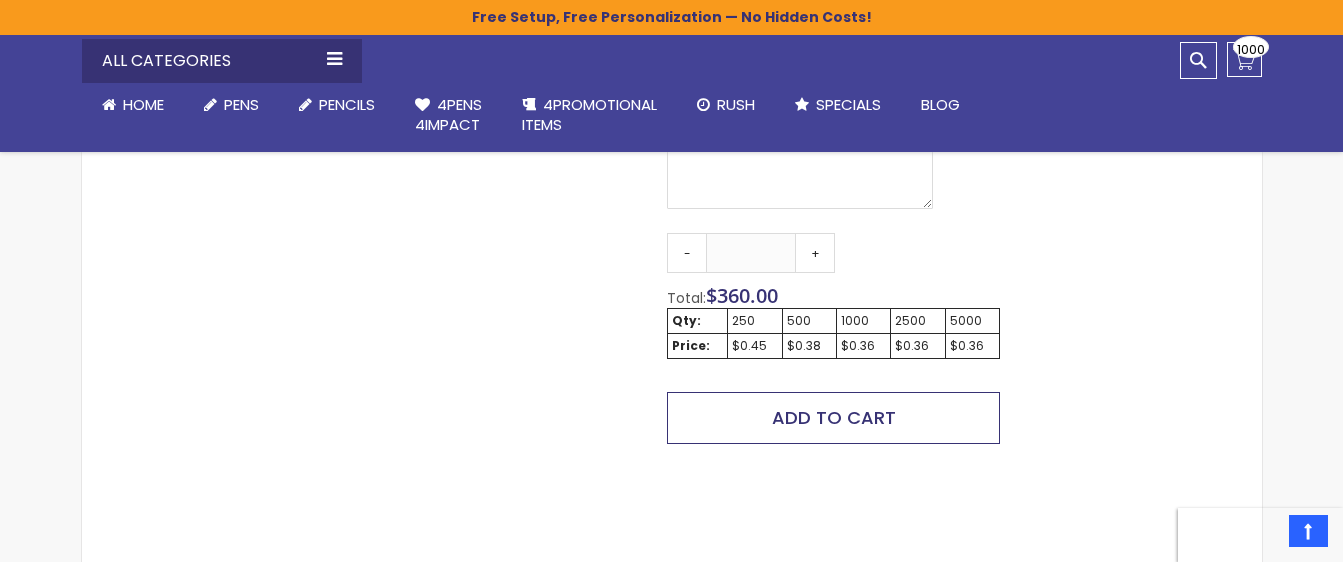 click on "Add to Cart" at bounding box center (834, 417) 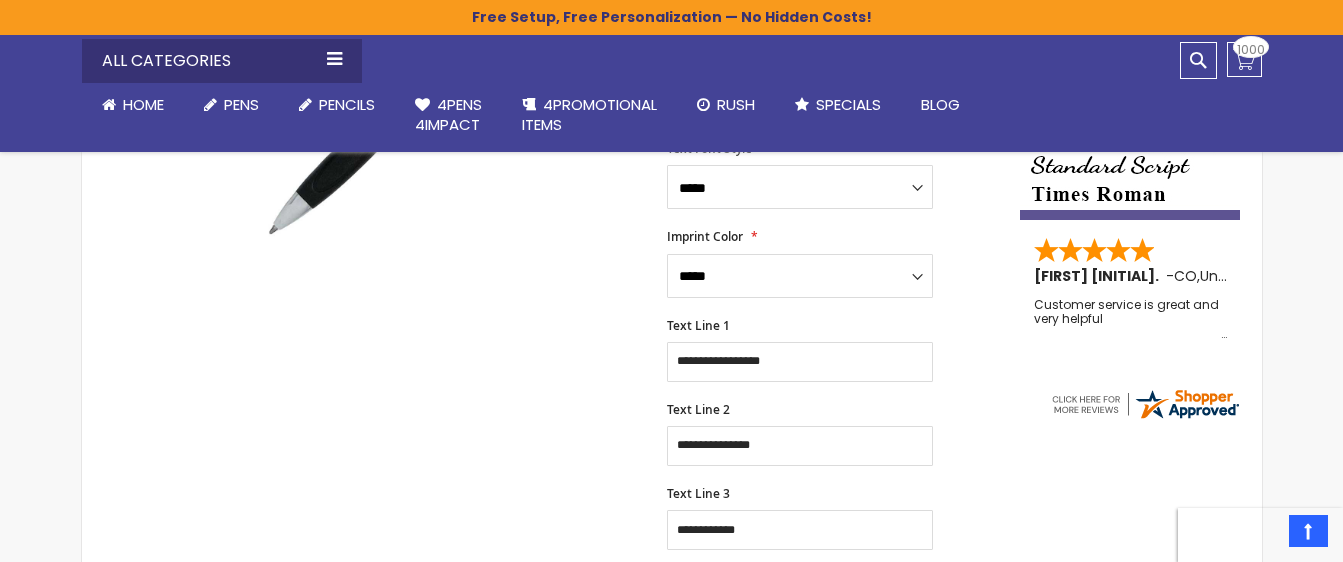 scroll, scrollTop: 496, scrollLeft: 0, axis: vertical 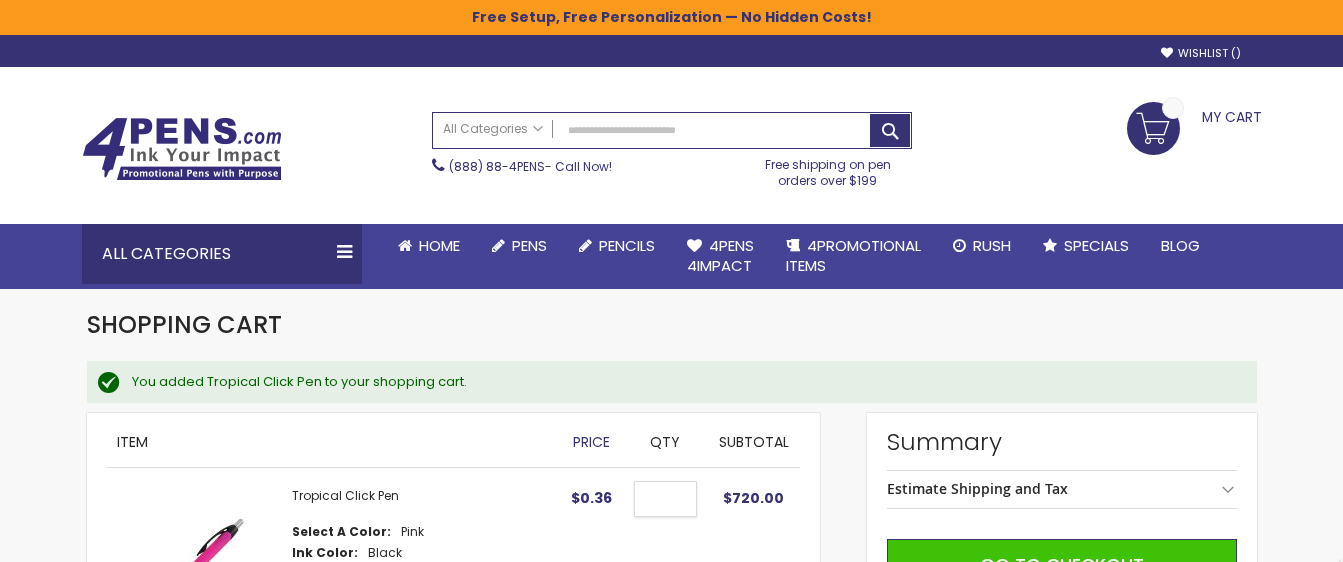 click on "****" at bounding box center [665, 499] 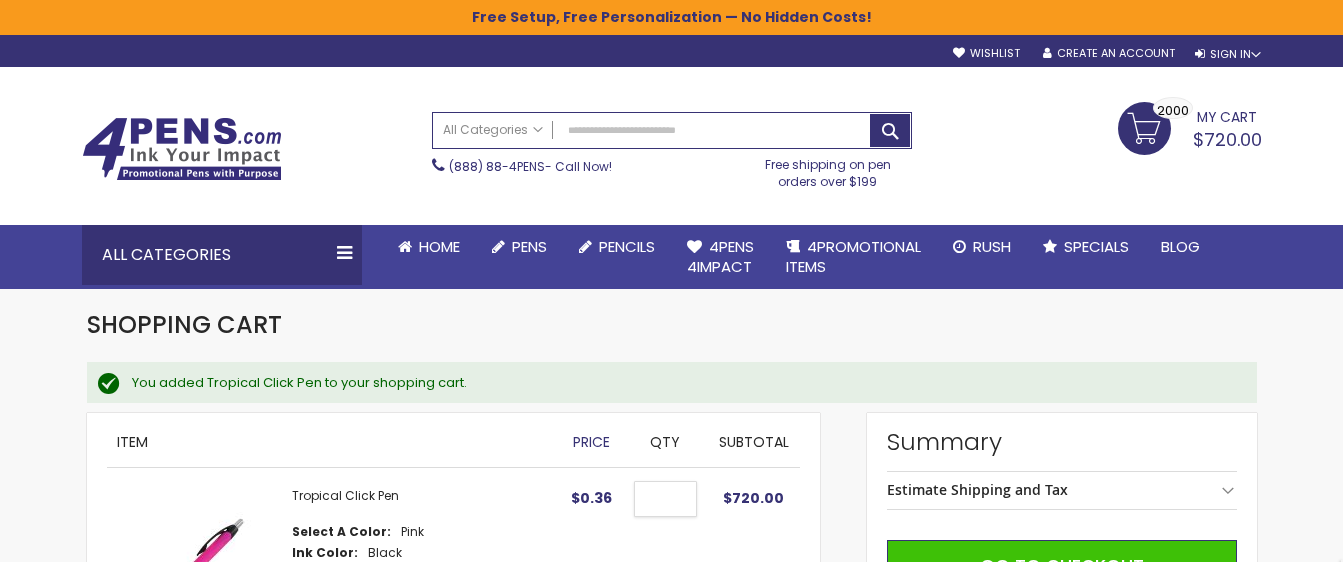 click on "****" at bounding box center (665, 499) 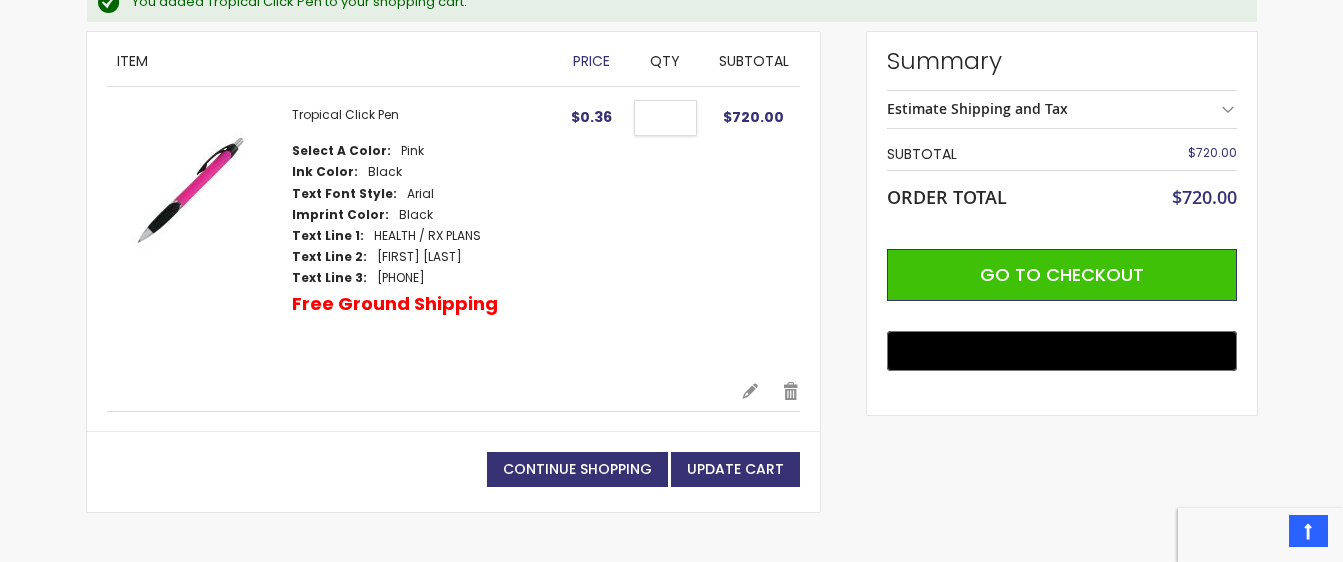scroll, scrollTop: 384, scrollLeft: 0, axis: vertical 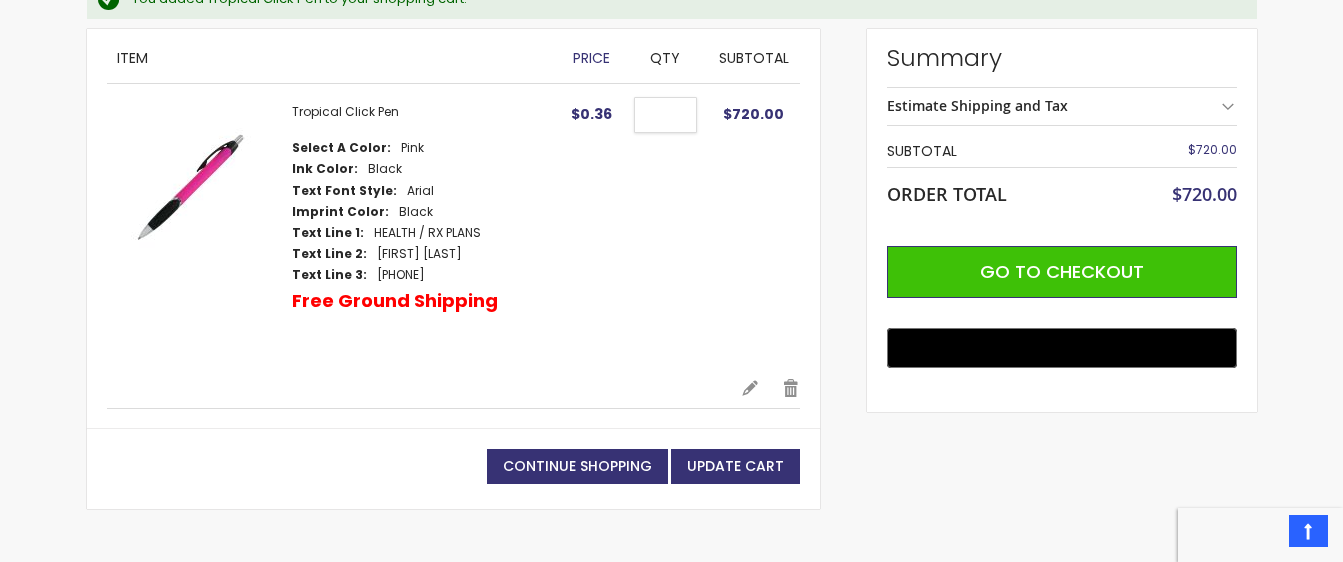 type on "****" 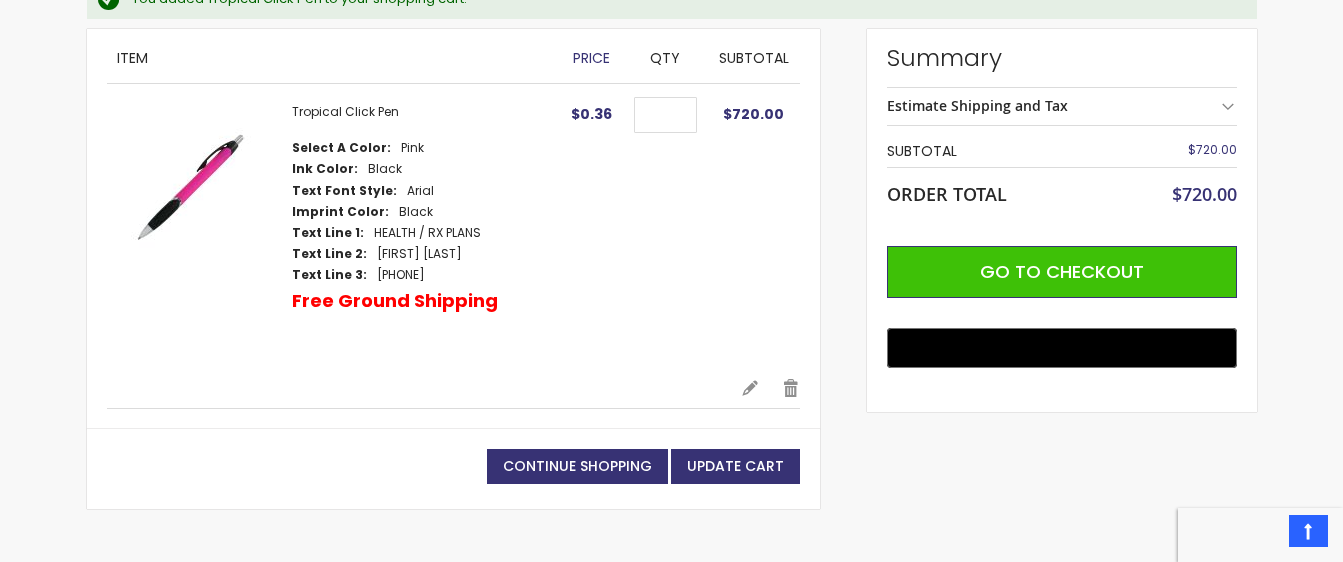 click on "Order Total" at bounding box center [1003, 196] 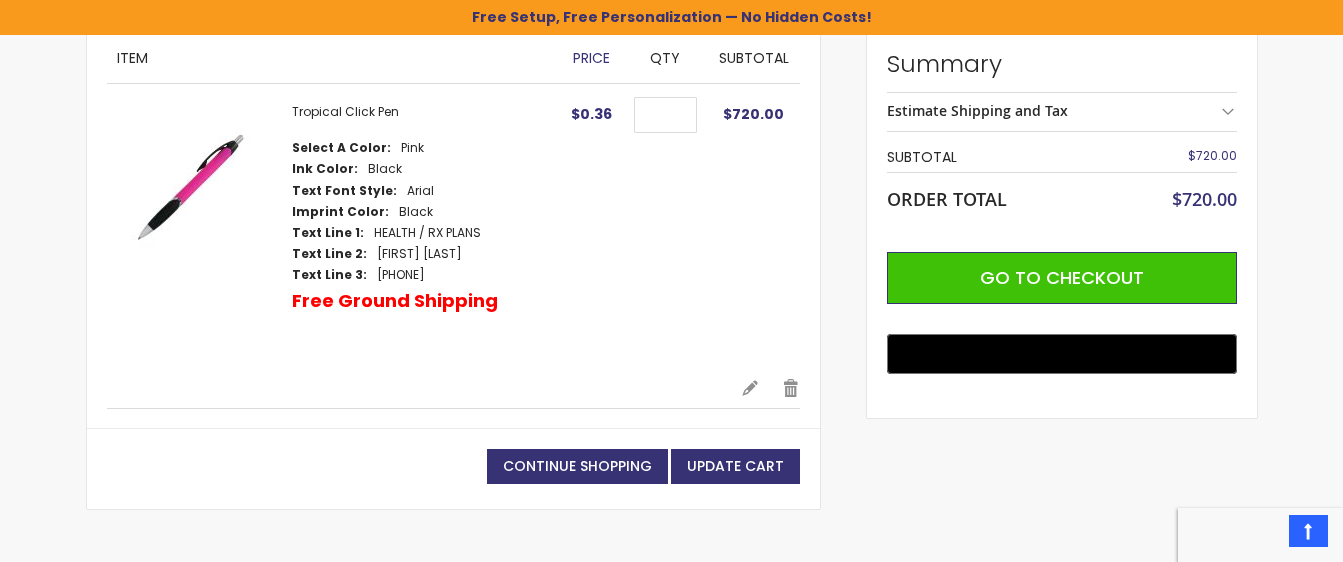 scroll, scrollTop: 419, scrollLeft: 0, axis: vertical 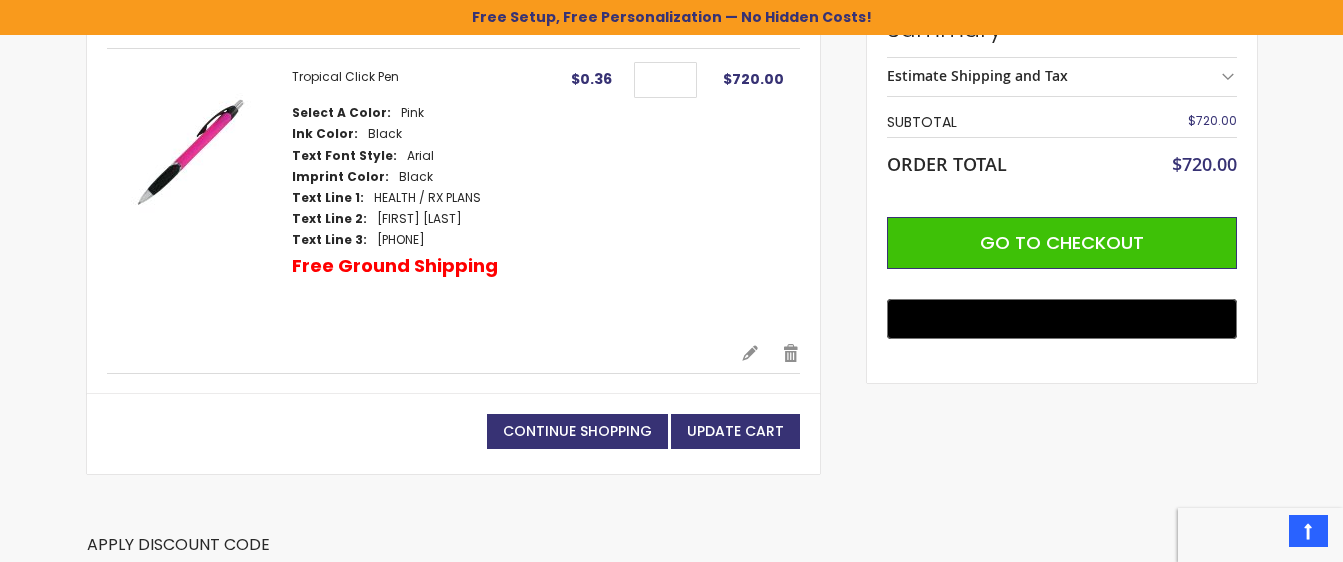 click on "Qty
****" at bounding box center [665, 196] 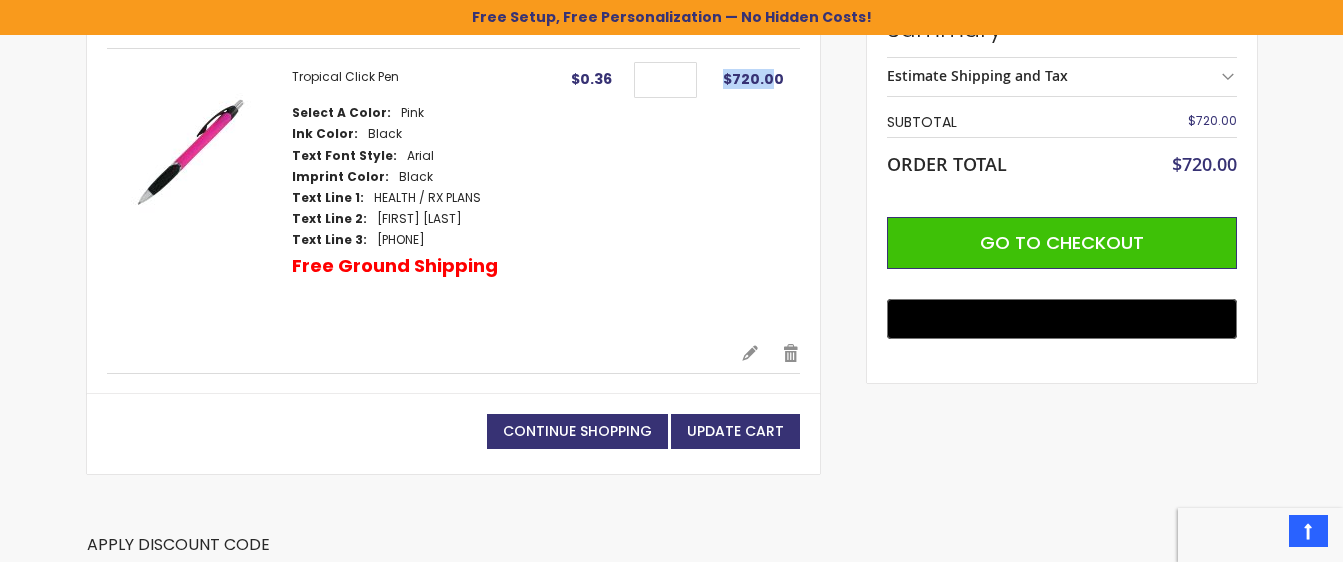 drag, startPoint x: 628, startPoint y: 184, endPoint x: 772, endPoint y: 225, distance: 149.72308 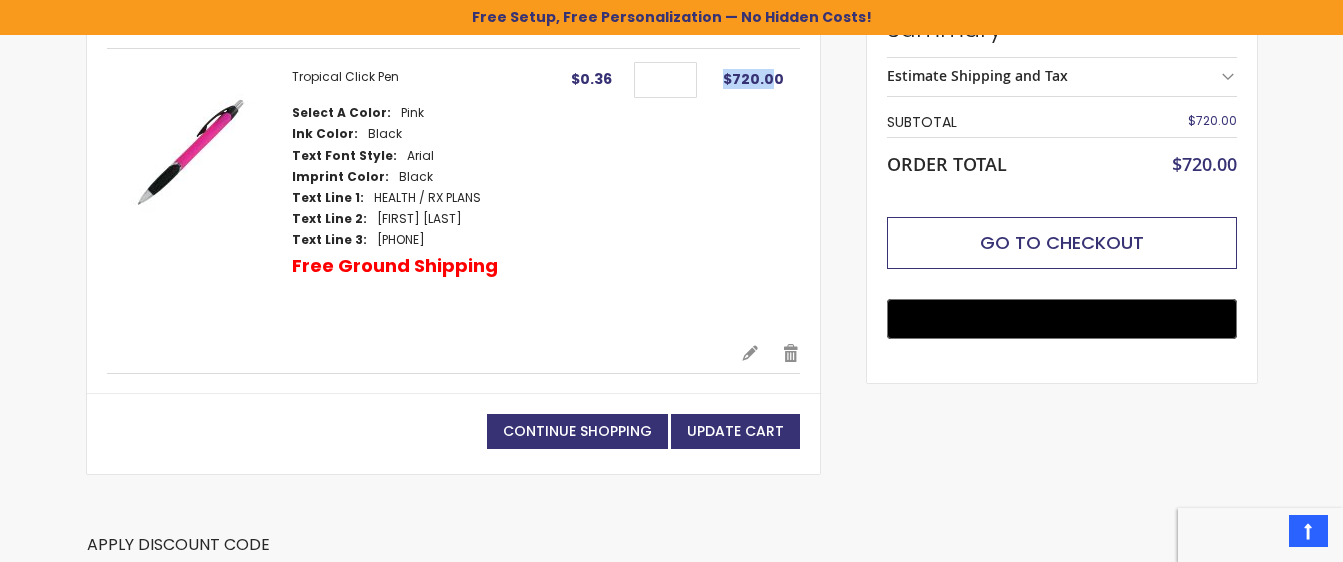 click on "Go to Checkout" at bounding box center (1062, 242) 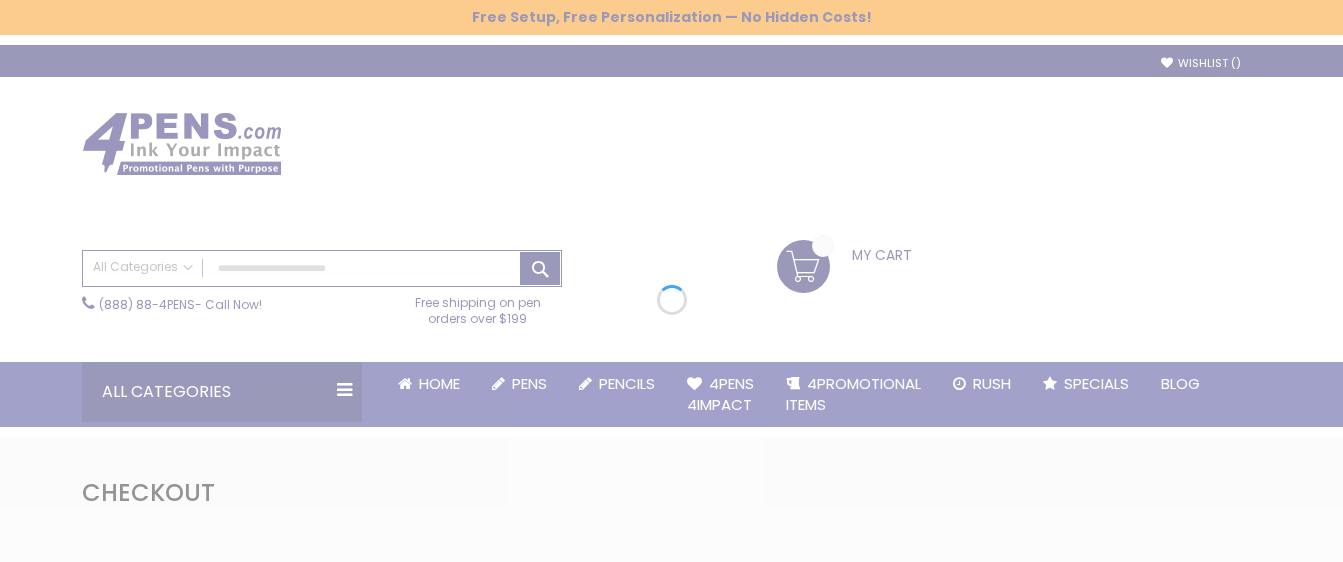 scroll, scrollTop: 0, scrollLeft: 0, axis: both 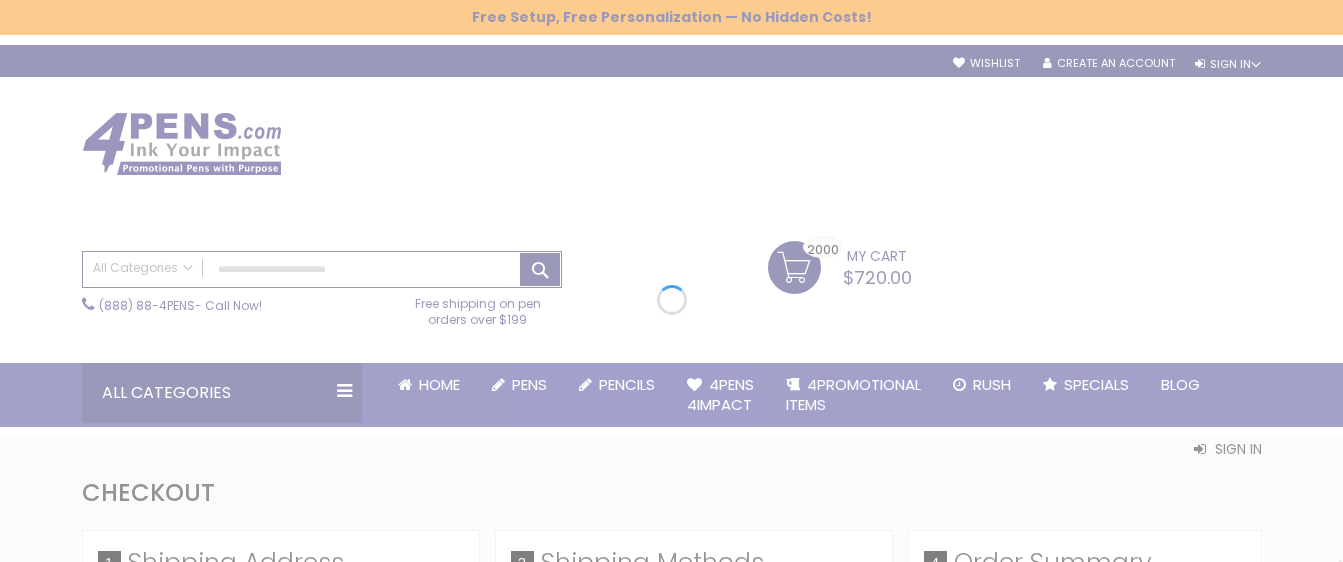 select on "*" 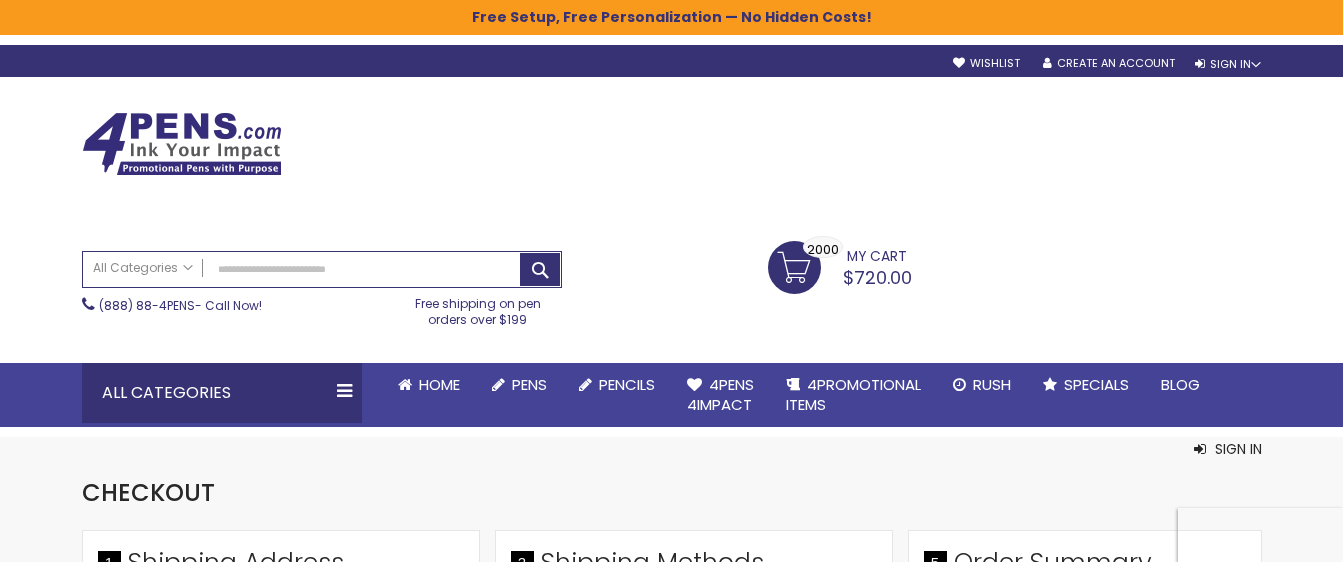 scroll, scrollTop: 0, scrollLeft: 0, axis: both 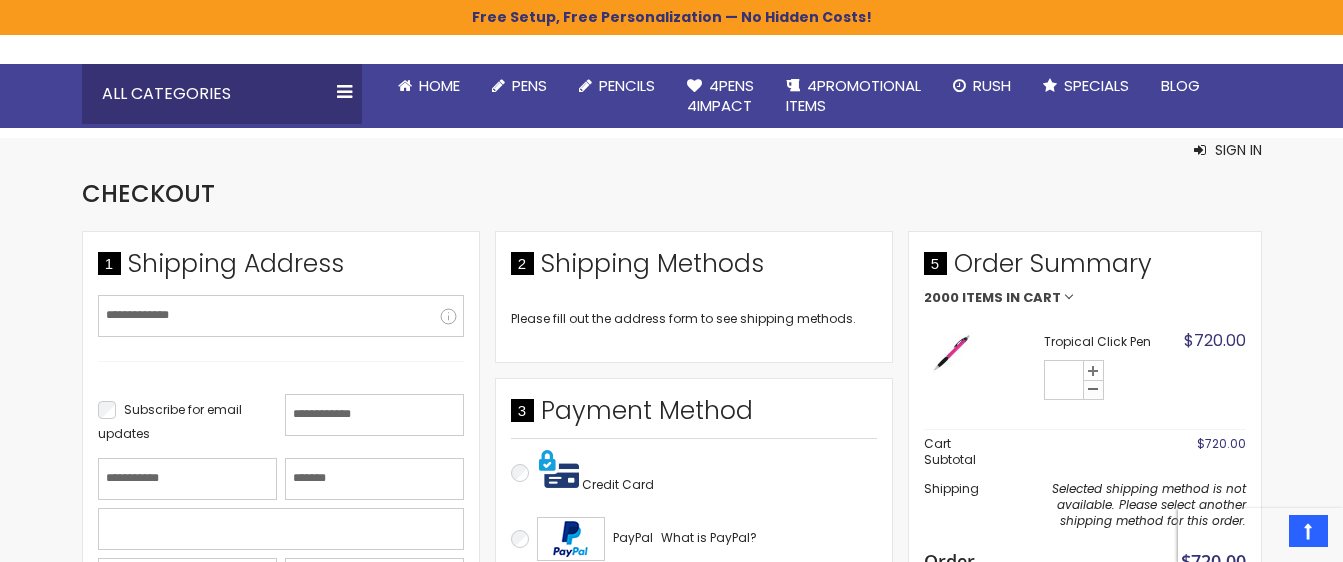 click 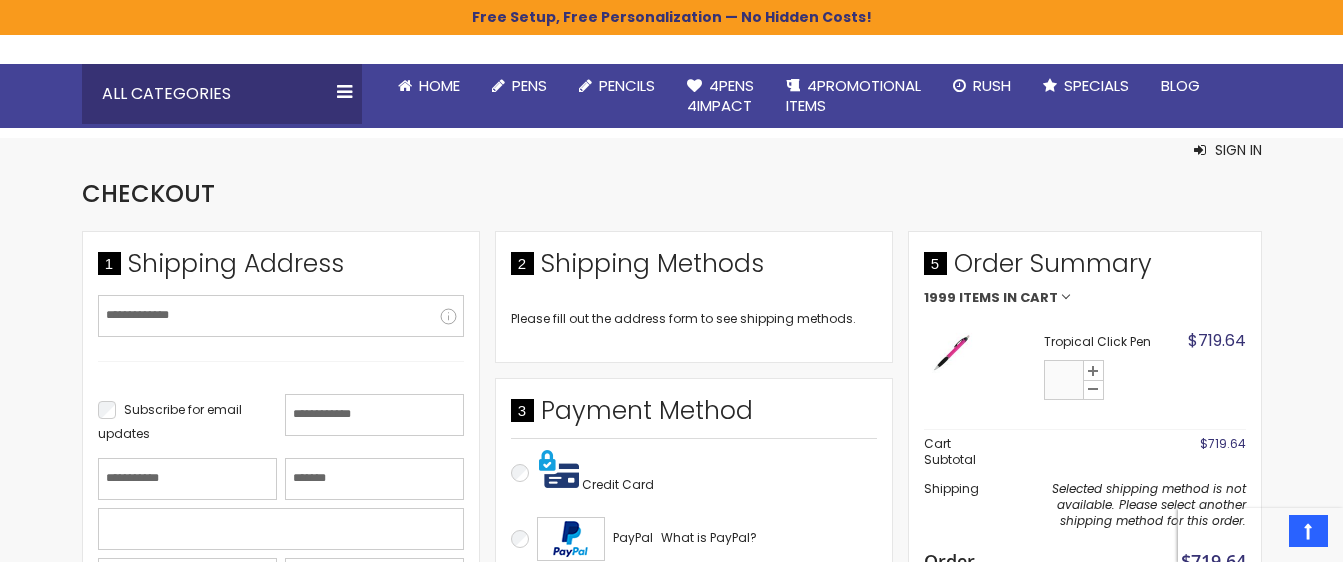 click on "****" at bounding box center (1065, 381) 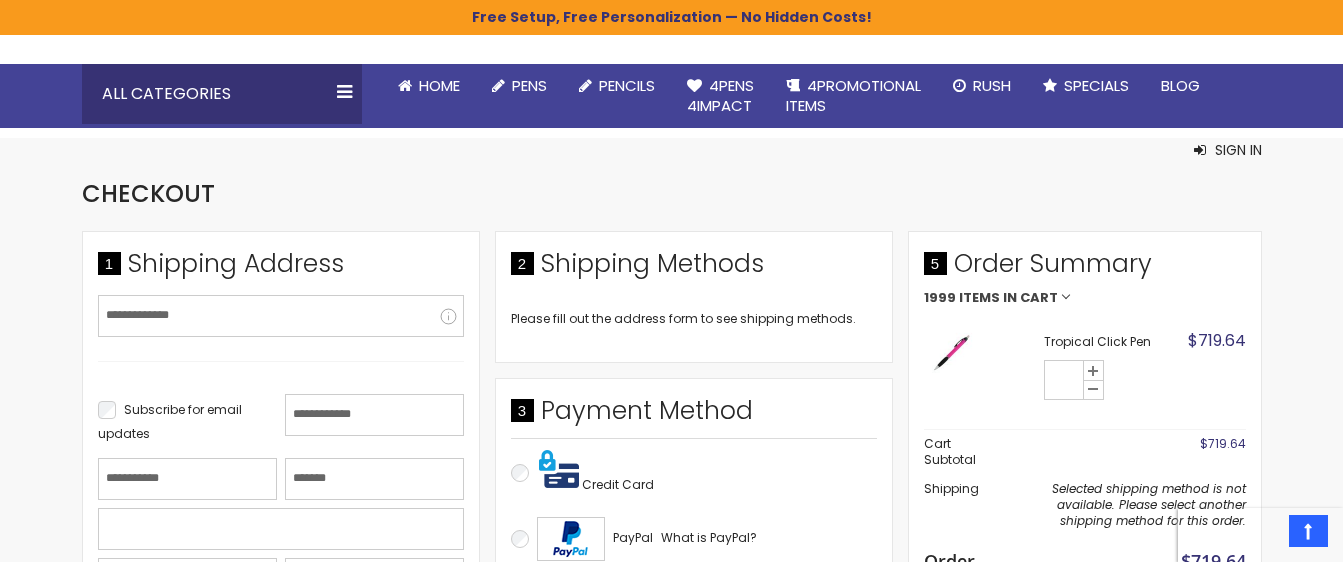 click on "Please wait...
The store will not work correctly when cookies are disabled.
Free Setup, Free Personalization — No Hidden Costs!
Skip to Content
sample
Wishlist
Sign Out
Sign In
Sign In
Login
Forgot Your Password?" at bounding box center [671, -18] 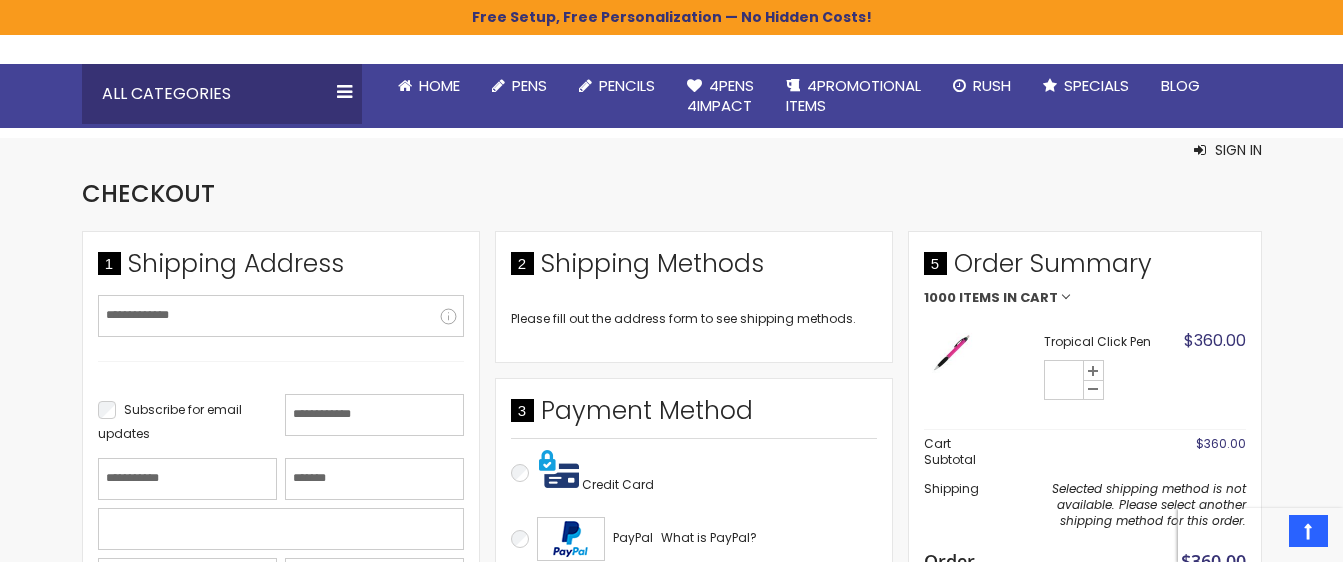 click on "Tropical Click  Pen
Qty
****
$360.00
View Details
Options Details
Select A Color
Pink
Ink Color
Black
Text Font Style" at bounding box center (1085, 369) 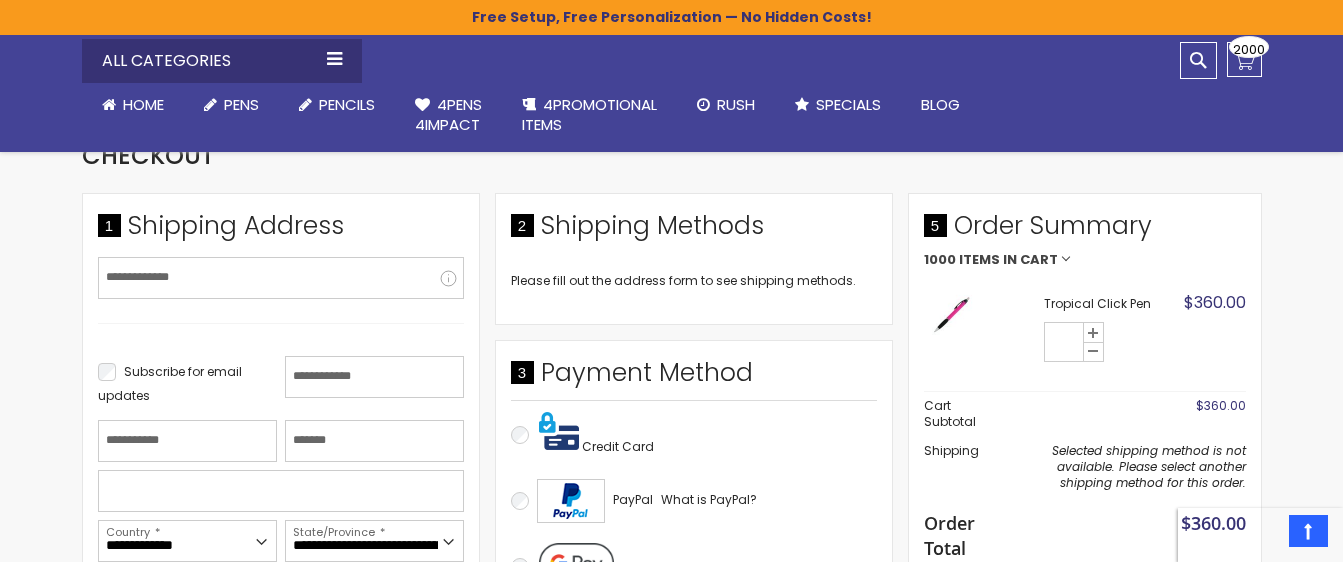 scroll, scrollTop: 245, scrollLeft: 0, axis: vertical 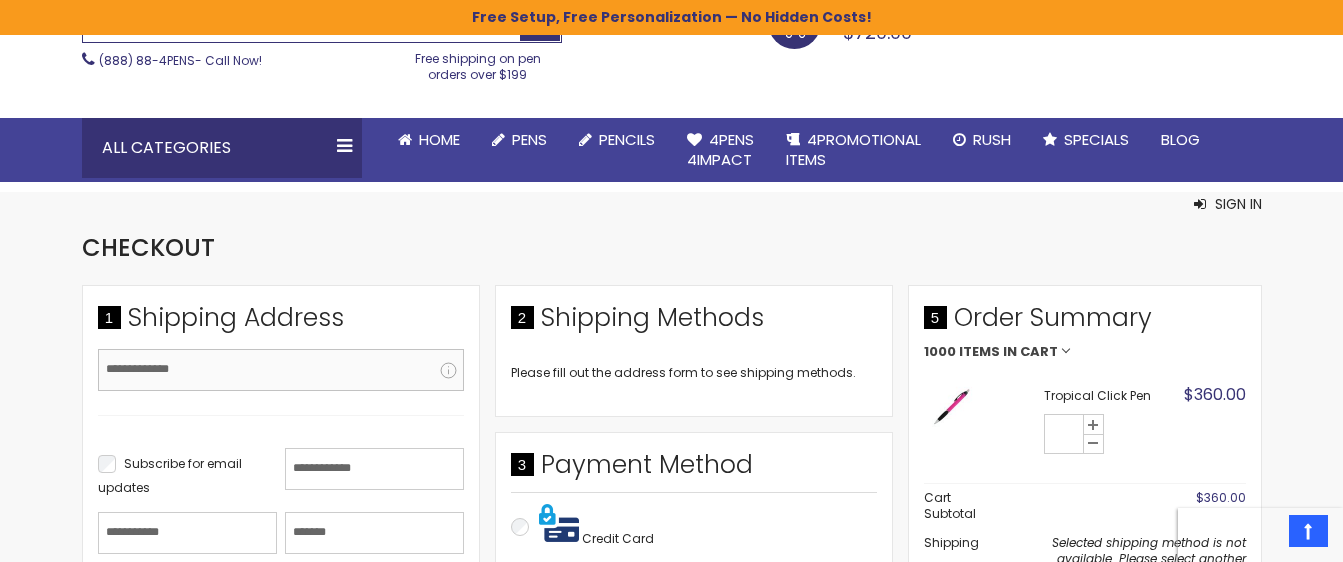 click on "Email Address" at bounding box center [281, 370] 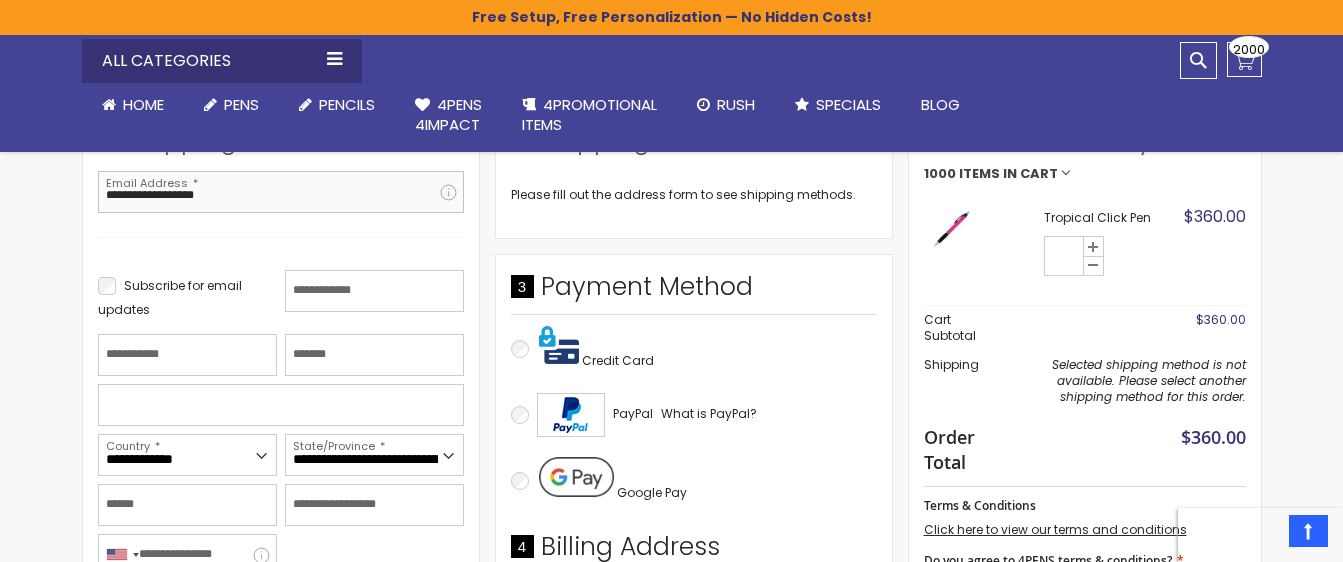 scroll, scrollTop: 408, scrollLeft: 0, axis: vertical 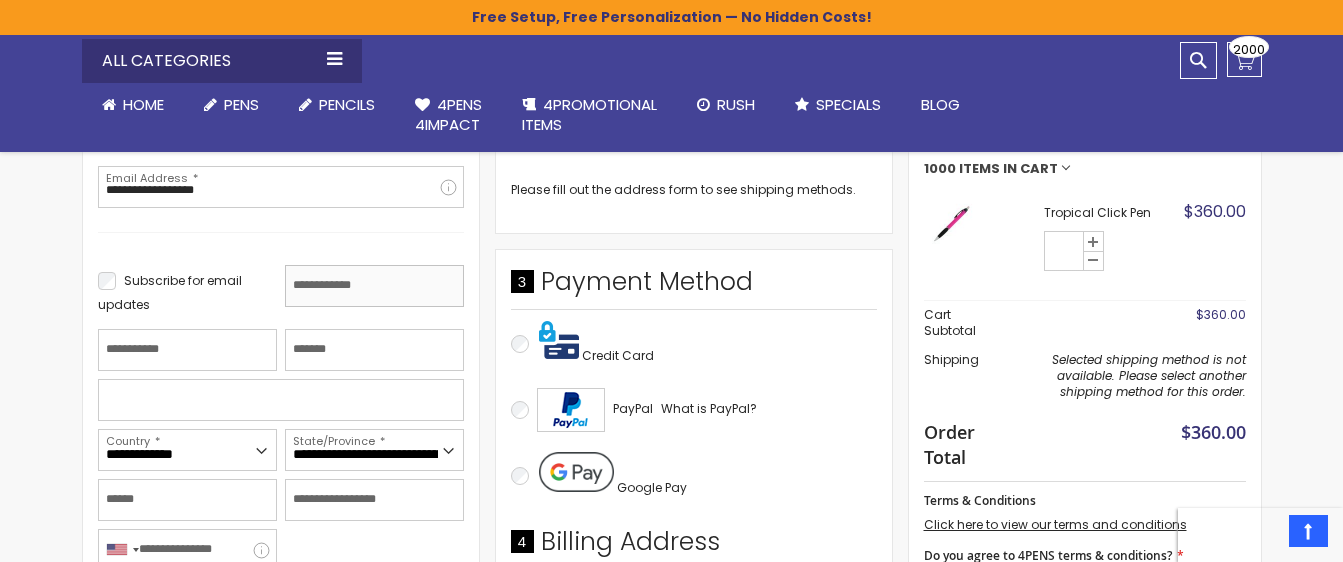 click on "First Name" at bounding box center [374, 286] 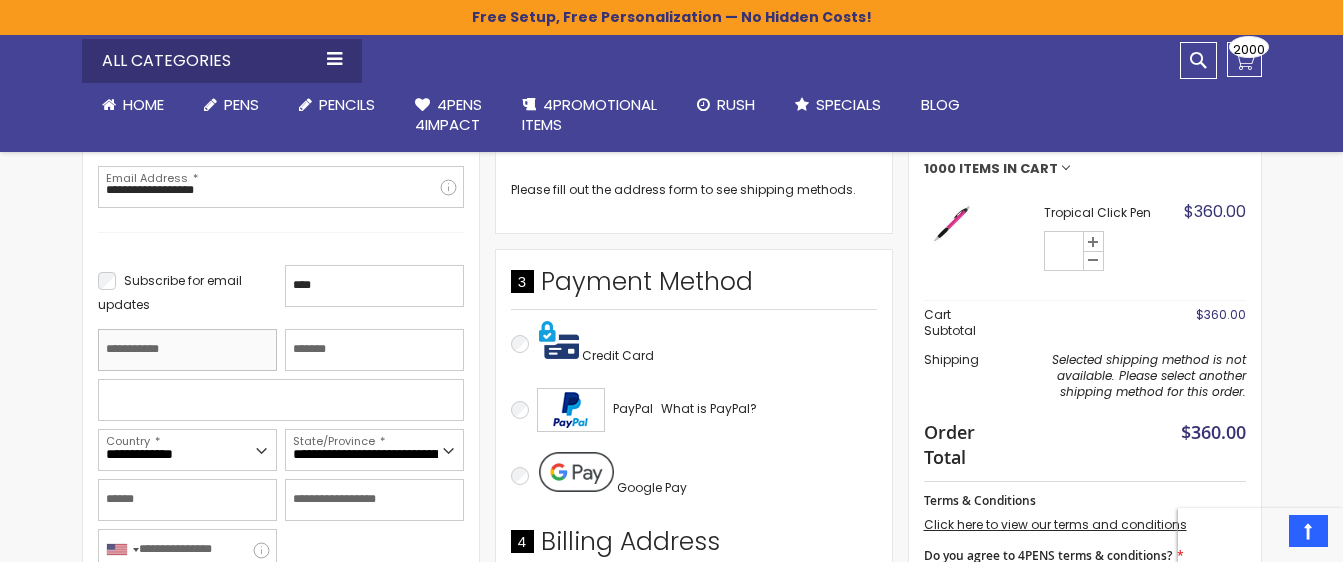 type on "**********" 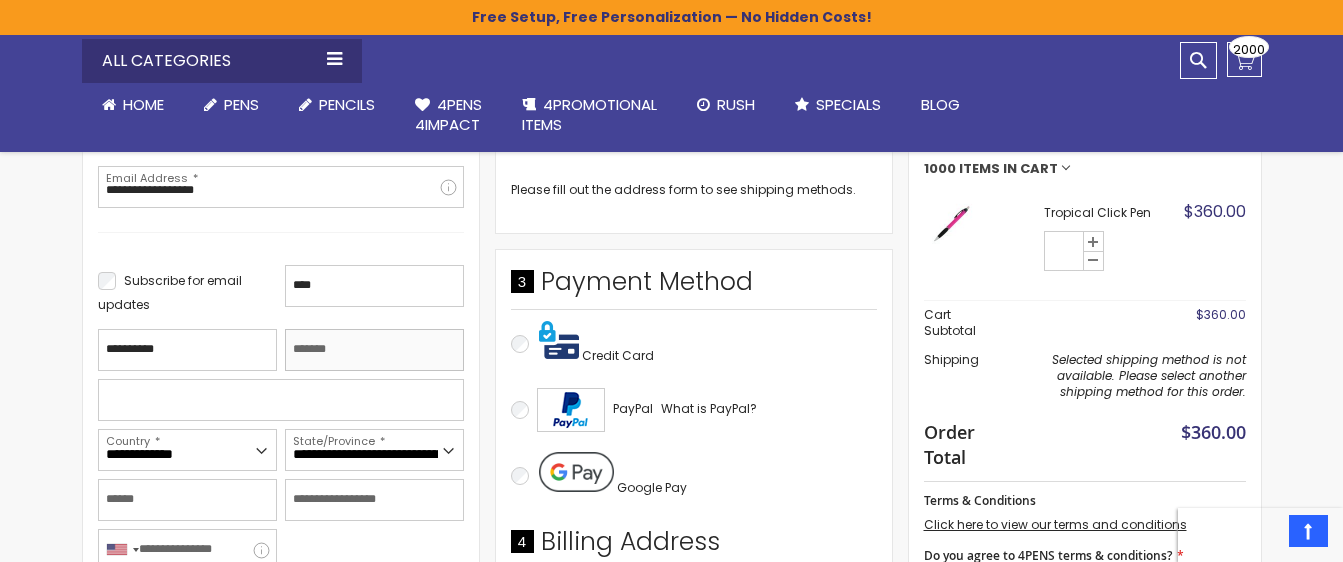 type on "**********" 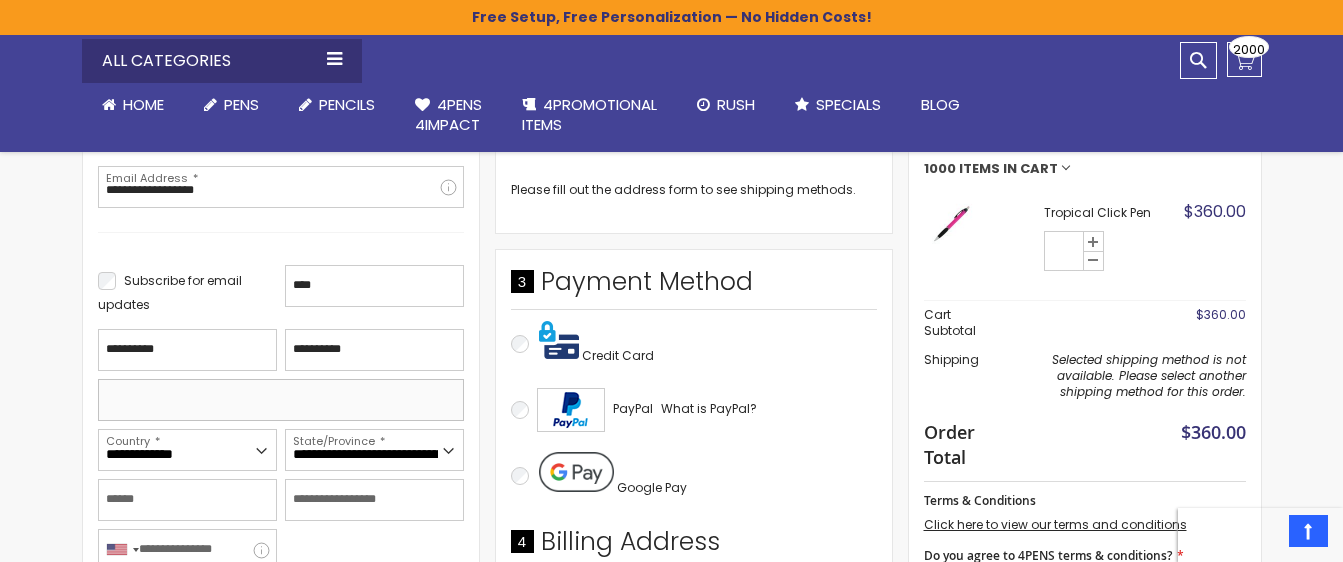 type on "**********" 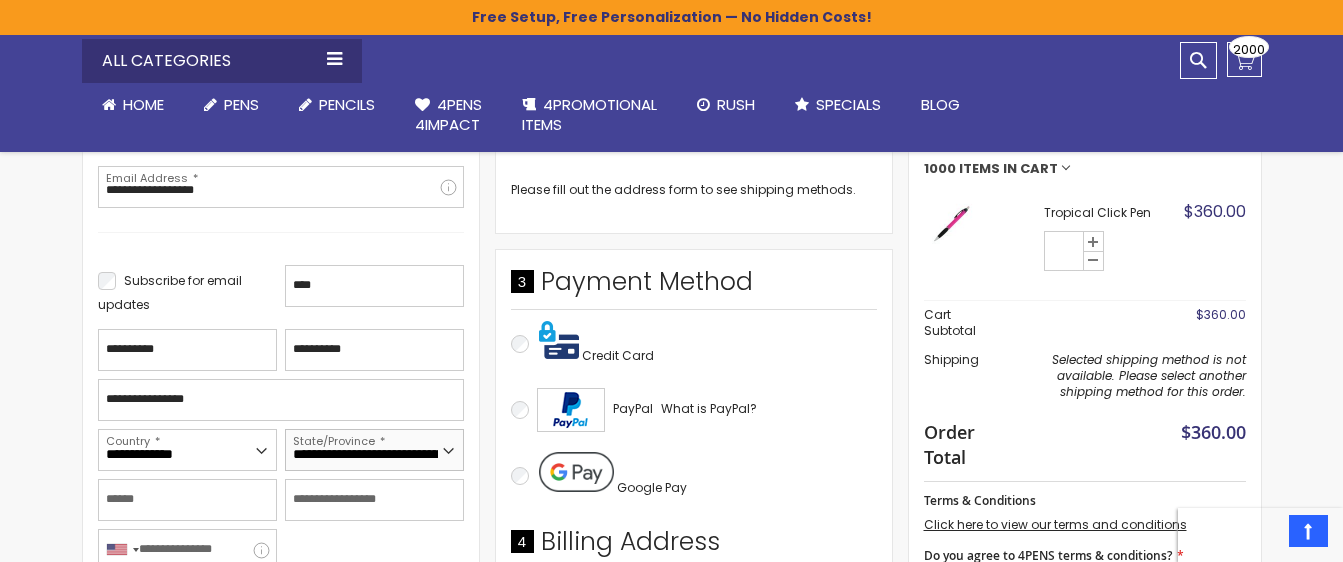 select on "**" 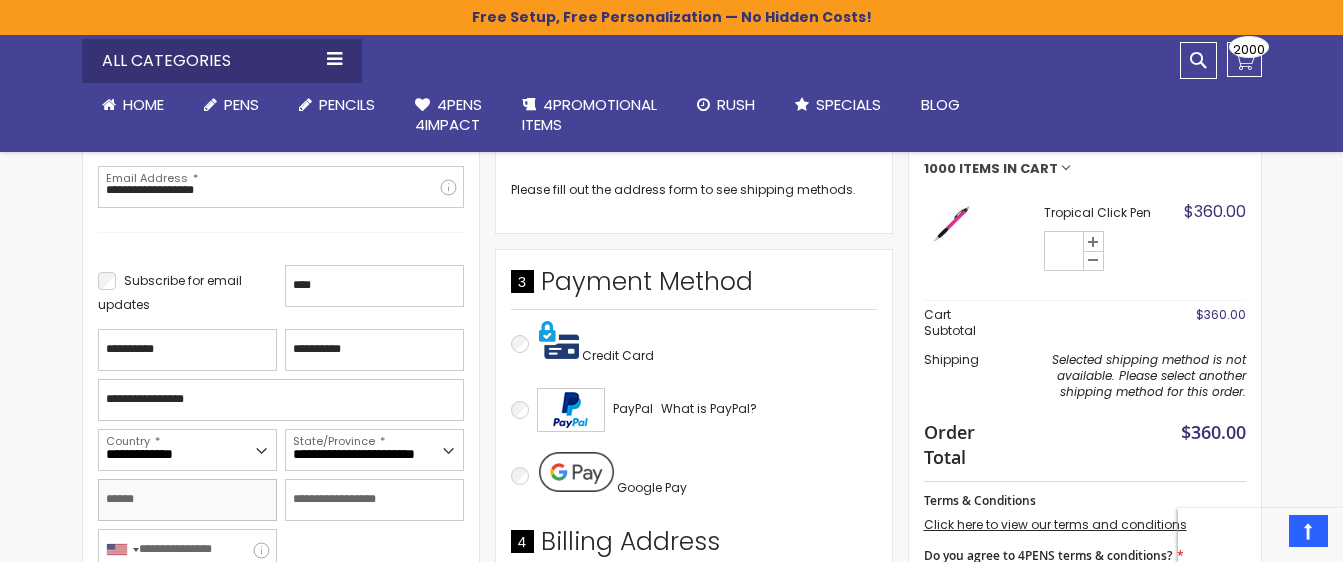type on "*********" 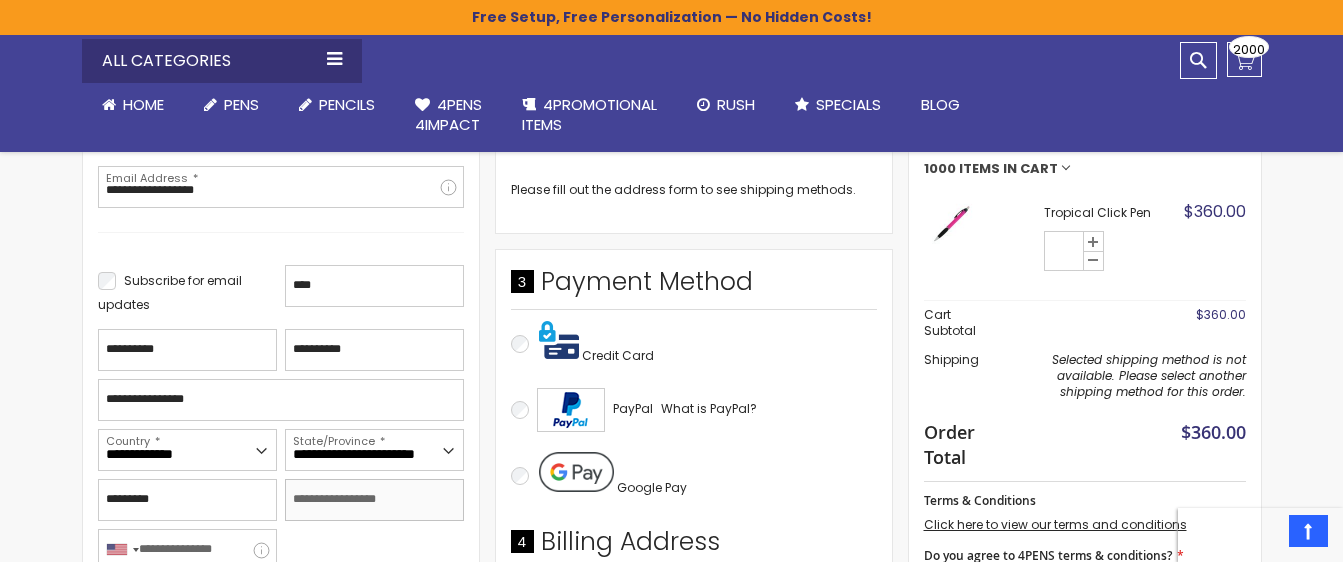 type on "*****" 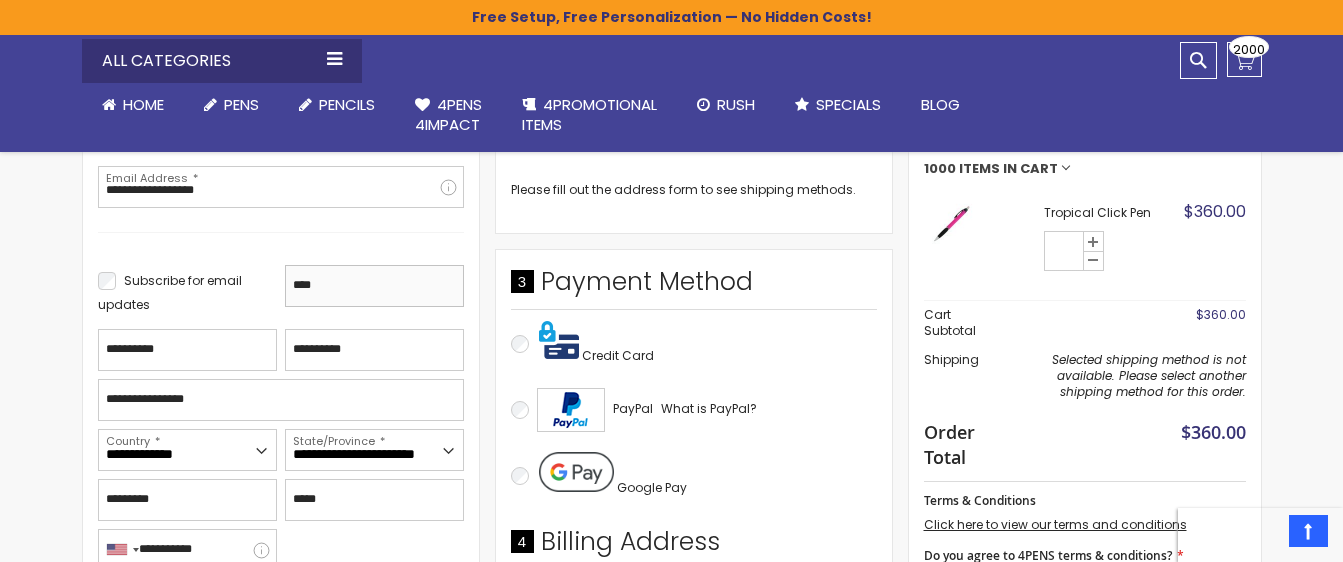 type on "**********" 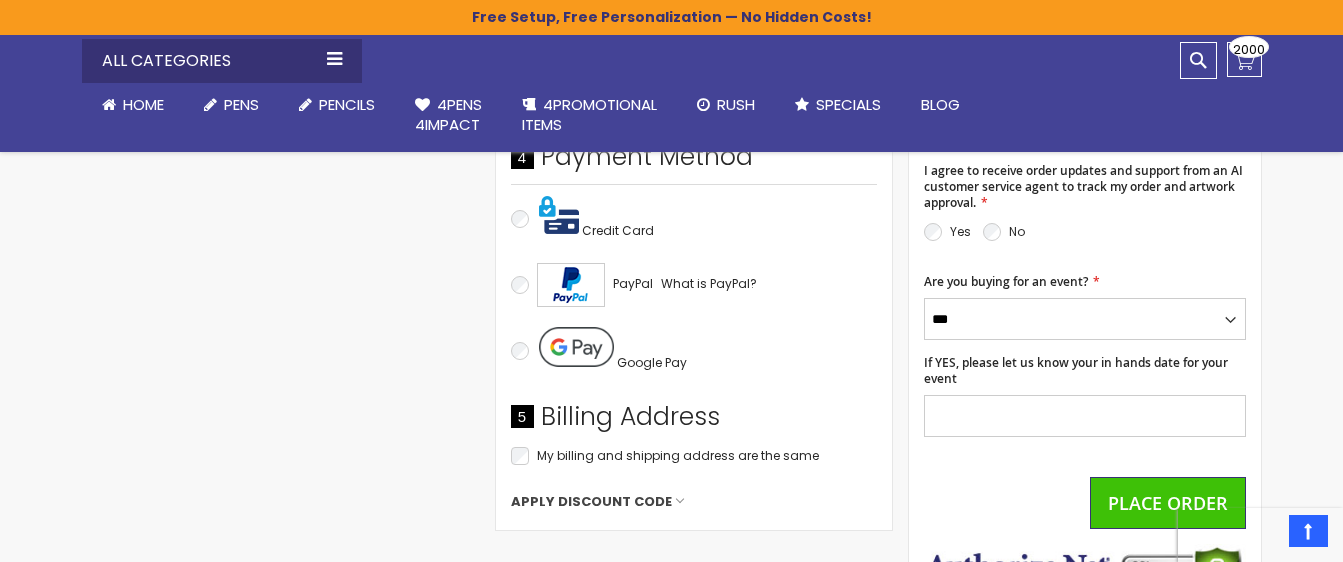 scroll, scrollTop: 788, scrollLeft: 0, axis: vertical 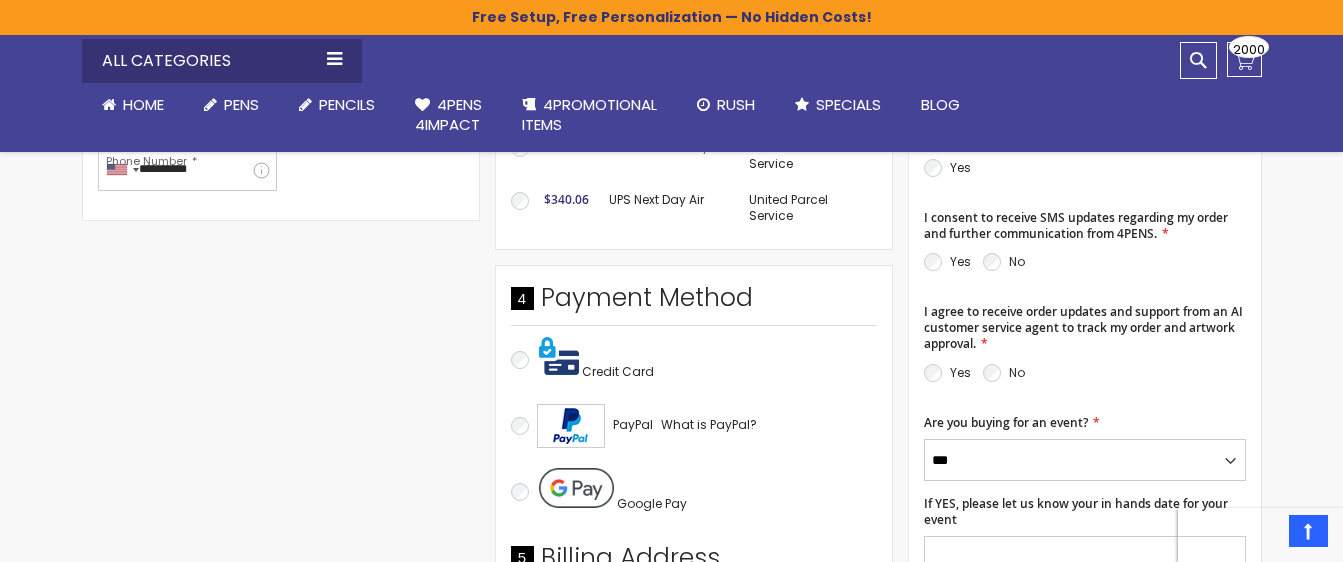 click on "Credit Card" at bounding box center [596, 360] 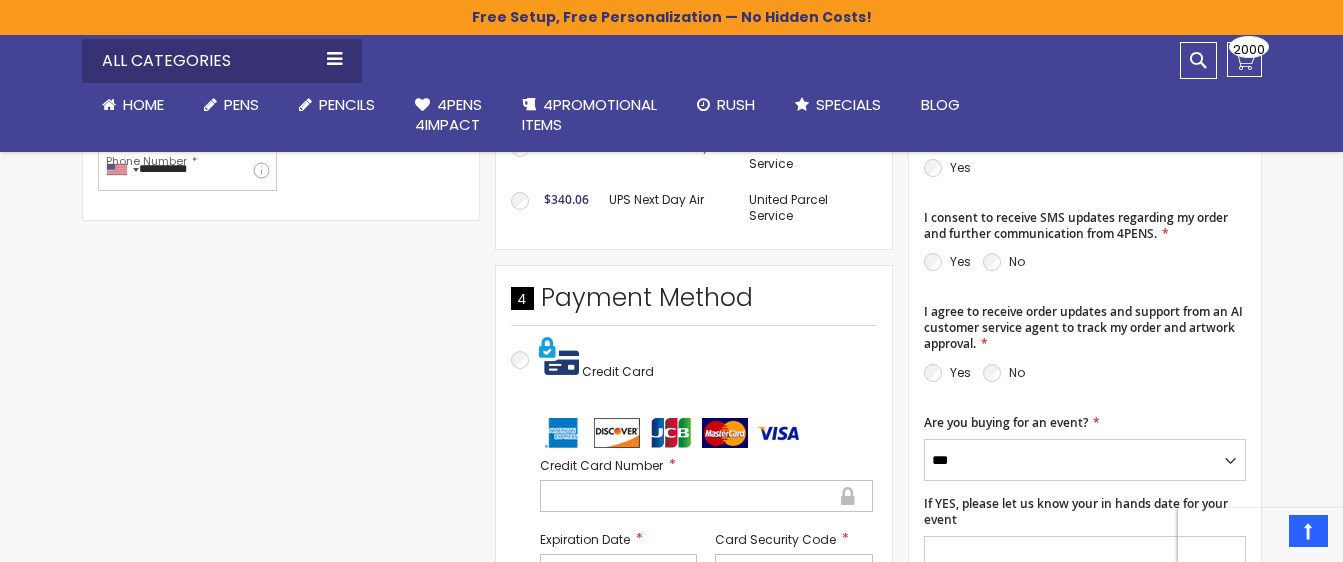 click on "Credit Card" at bounding box center [618, 371] 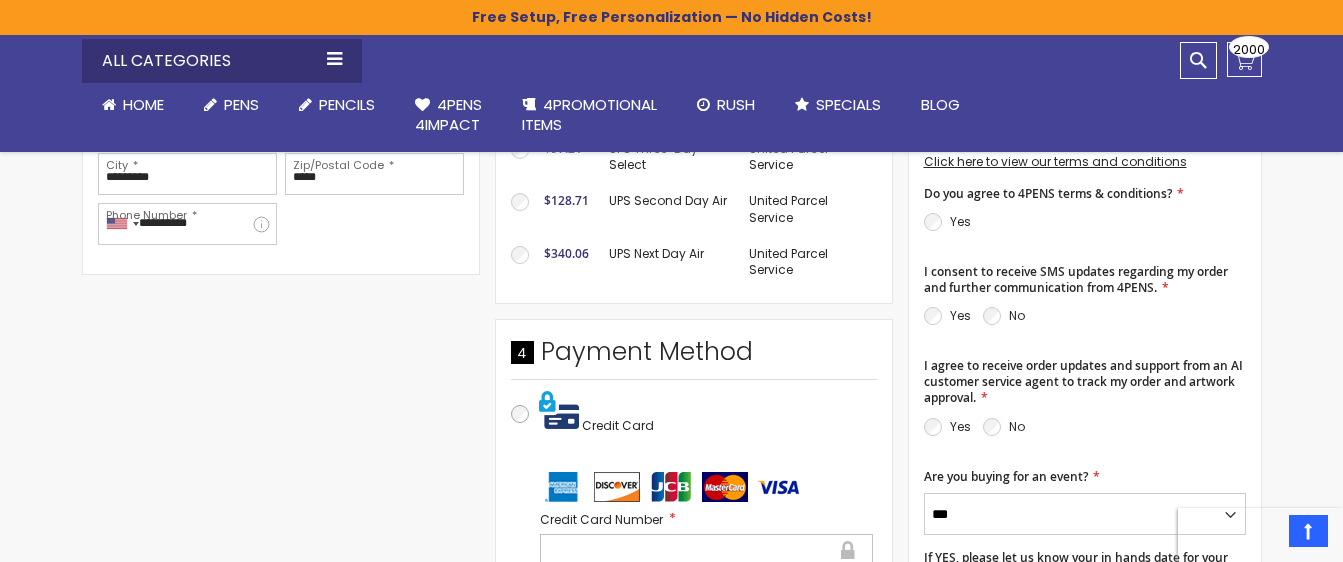 scroll, scrollTop: 716, scrollLeft: 0, axis: vertical 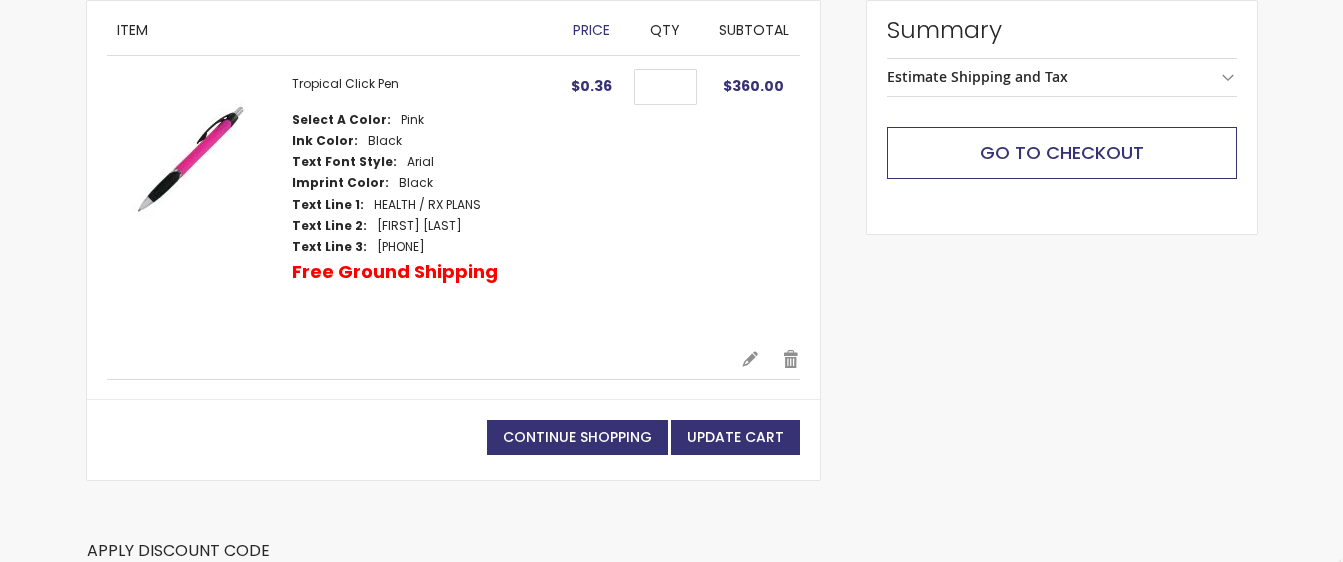 click on "Go to Checkout" at bounding box center [1062, 152] 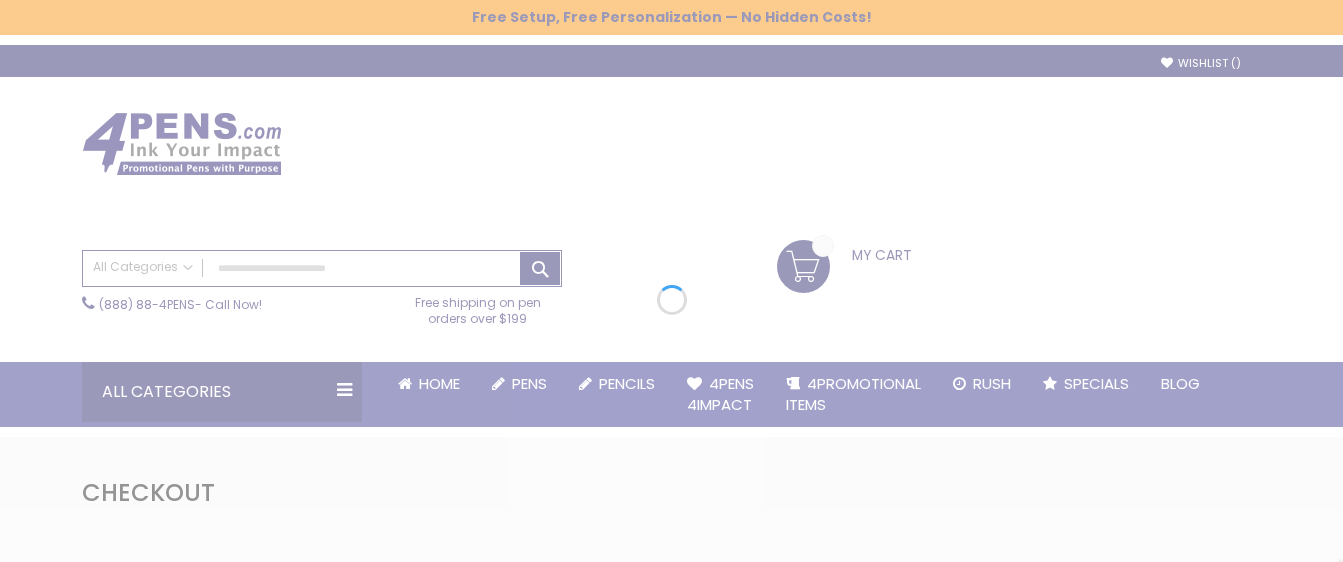 scroll, scrollTop: 0, scrollLeft: 0, axis: both 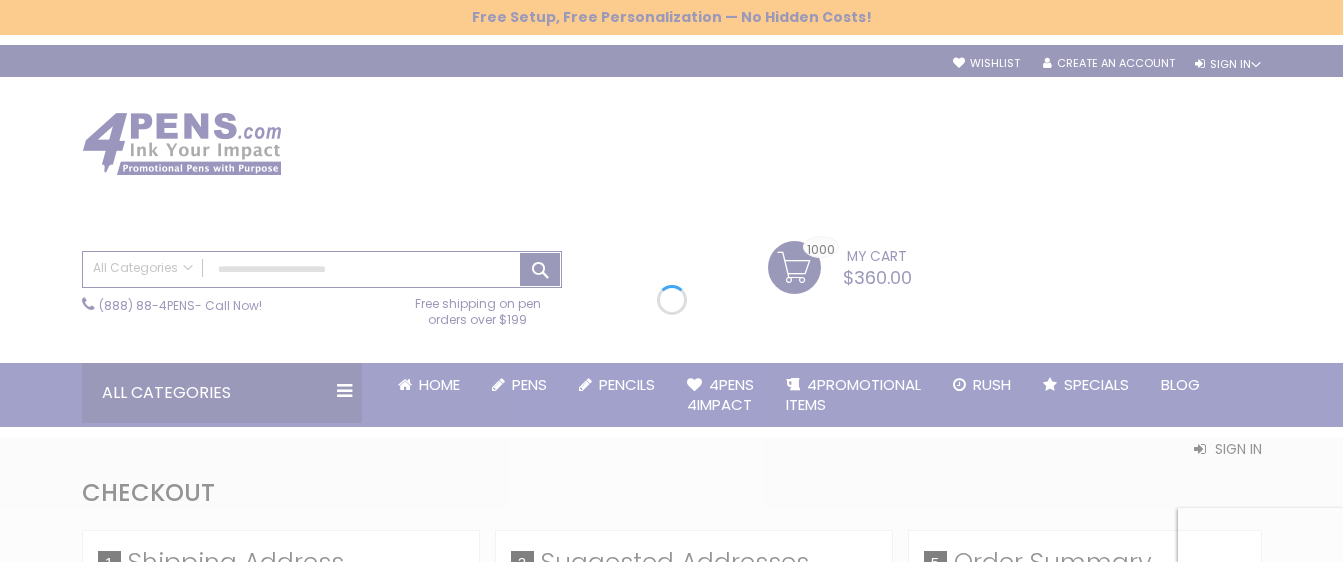 select on "*" 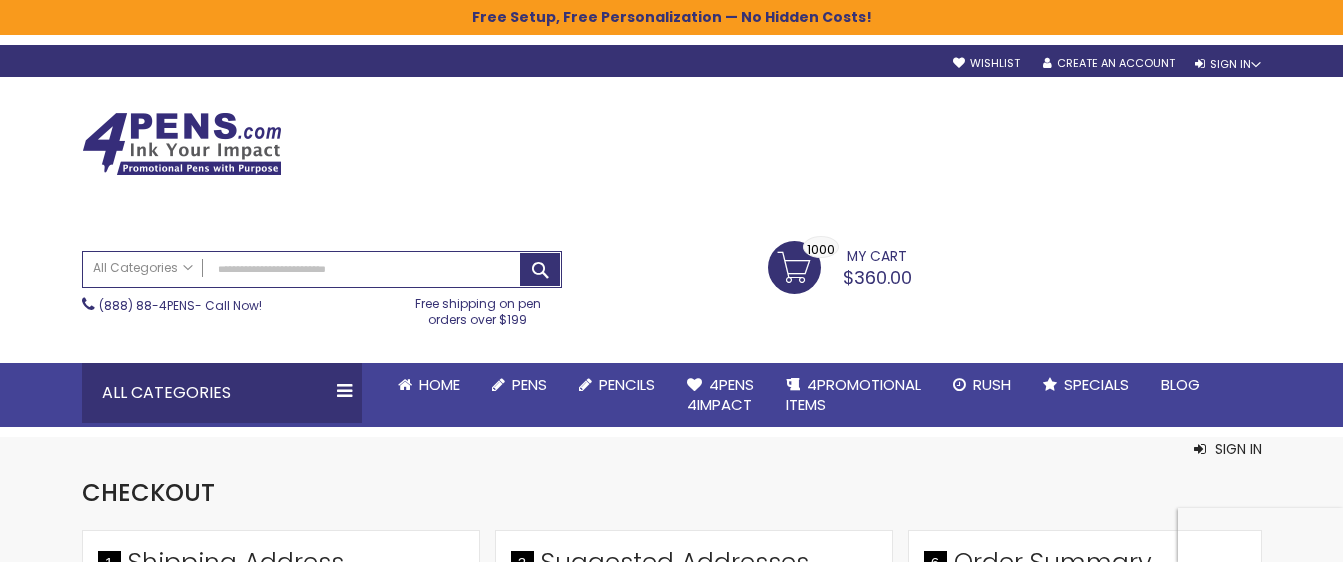 scroll, scrollTop: 0, scrollLeft: 0, axis: both 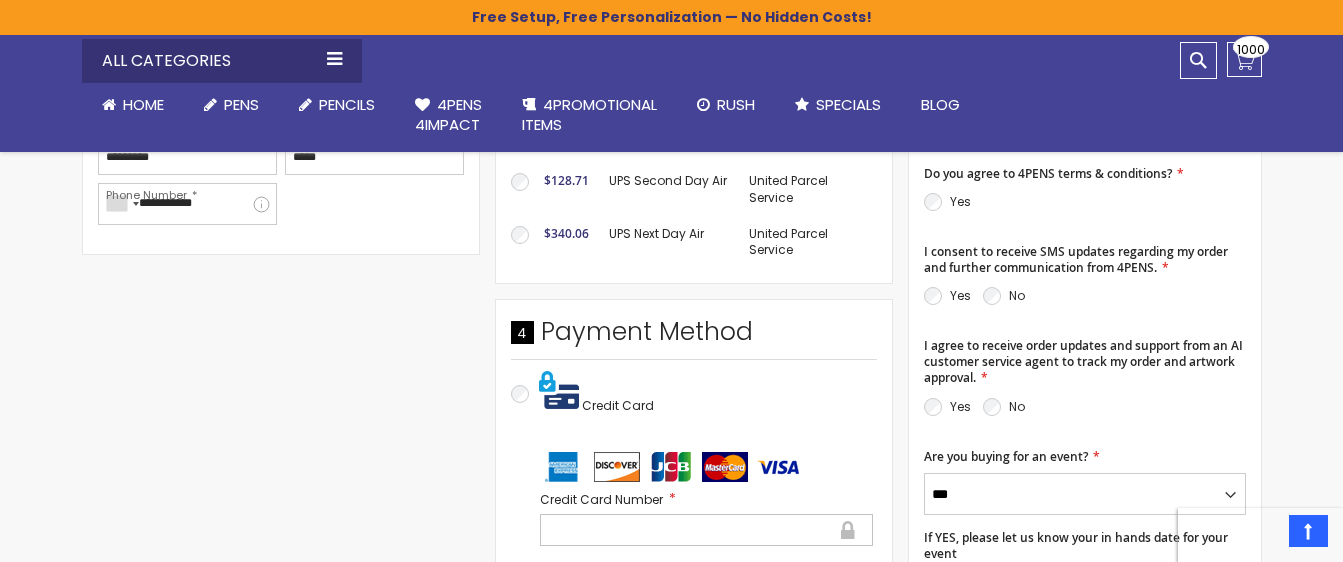 click on "No" at bounding box center [1017, 295] 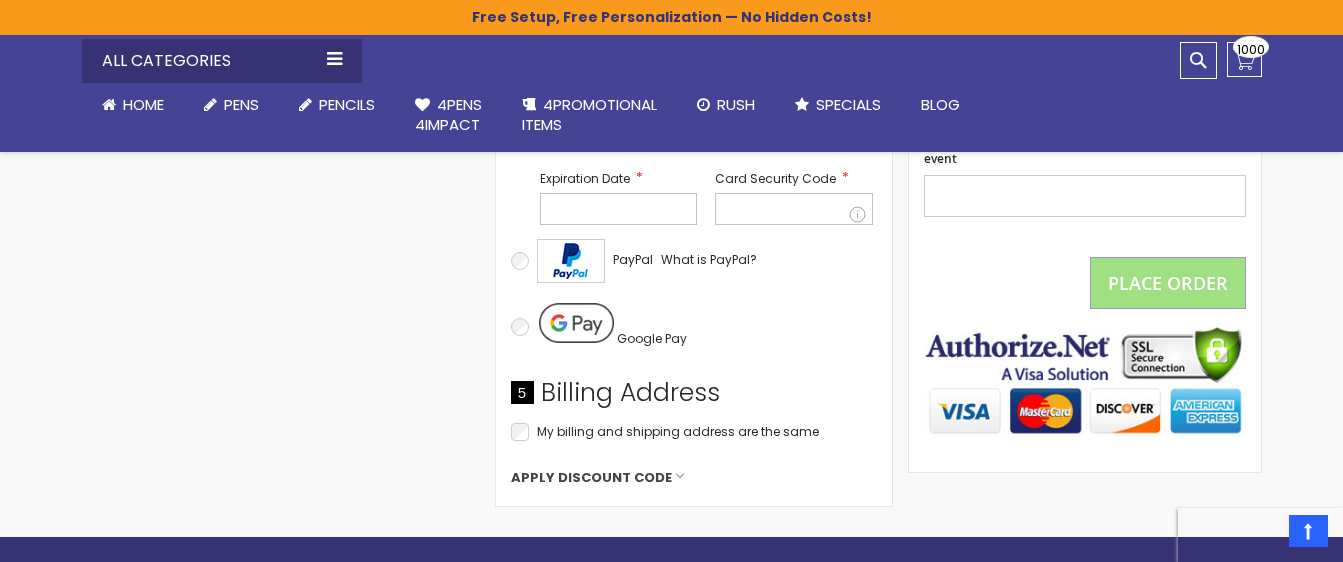 scroll, scrollTop: 1136, scrollLeft: 0, axis: vertical 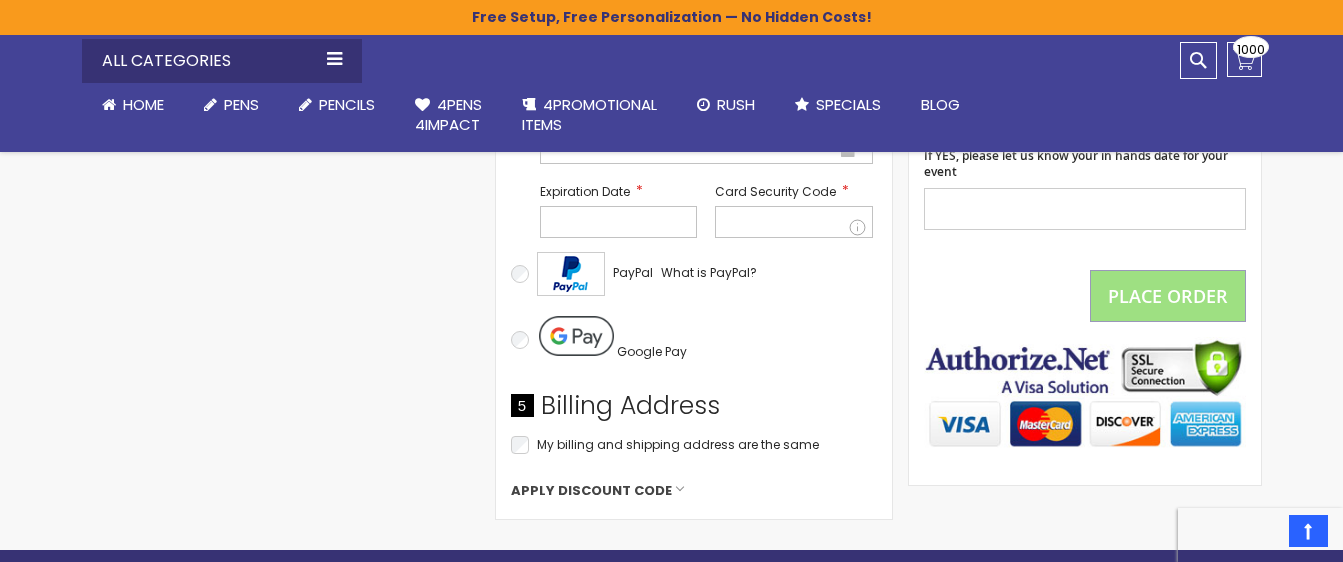 click on "Payment Information
Payment Method
Credit Card" at bounding box center (694, 218) 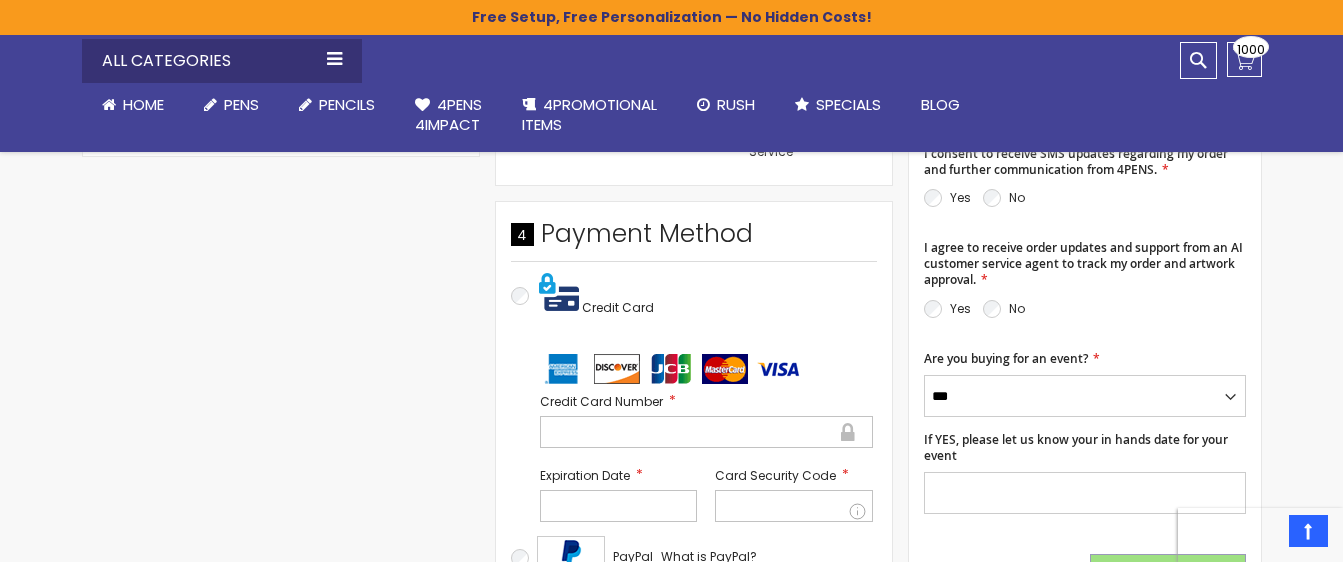 scroll, scrollTop: 843, scrollLeft: 0, axis: vertical 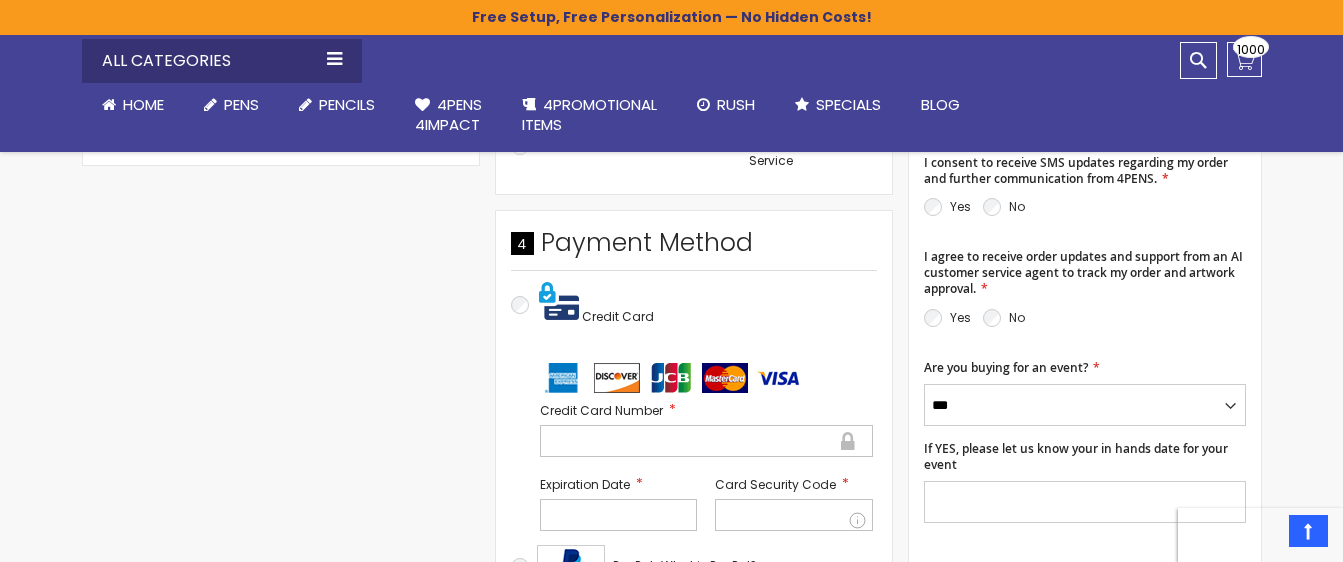 click on "Payment Method" at bounding box center [694, 248] 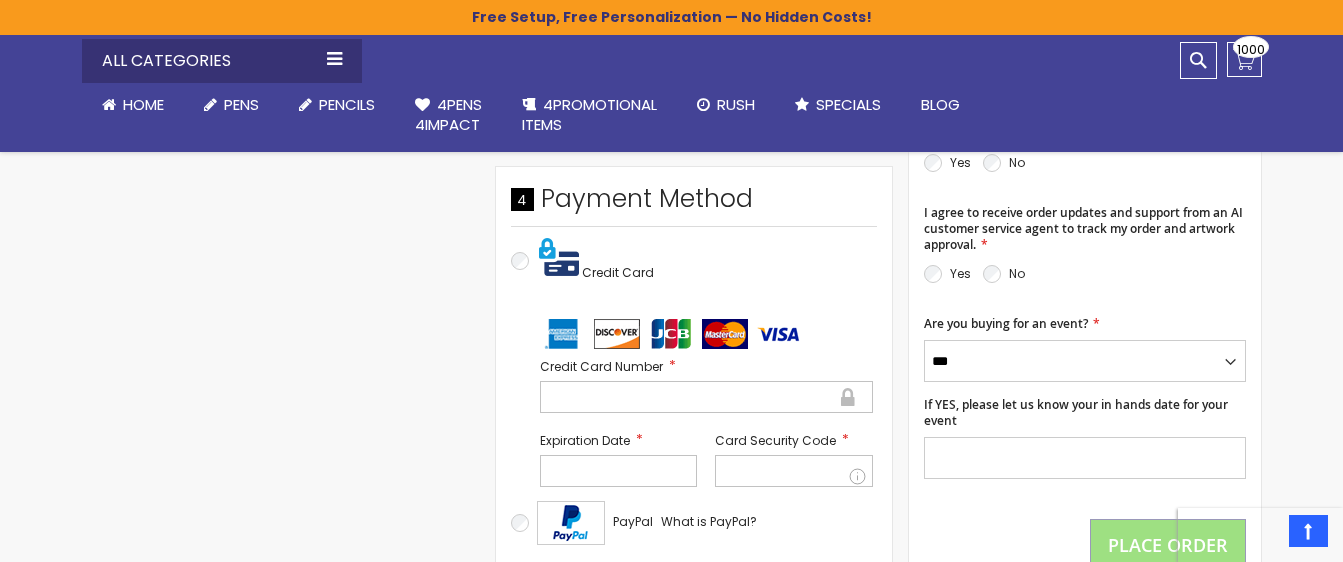 scroll, scrollTop: 896, scrollLeft: 0, axis: vertical 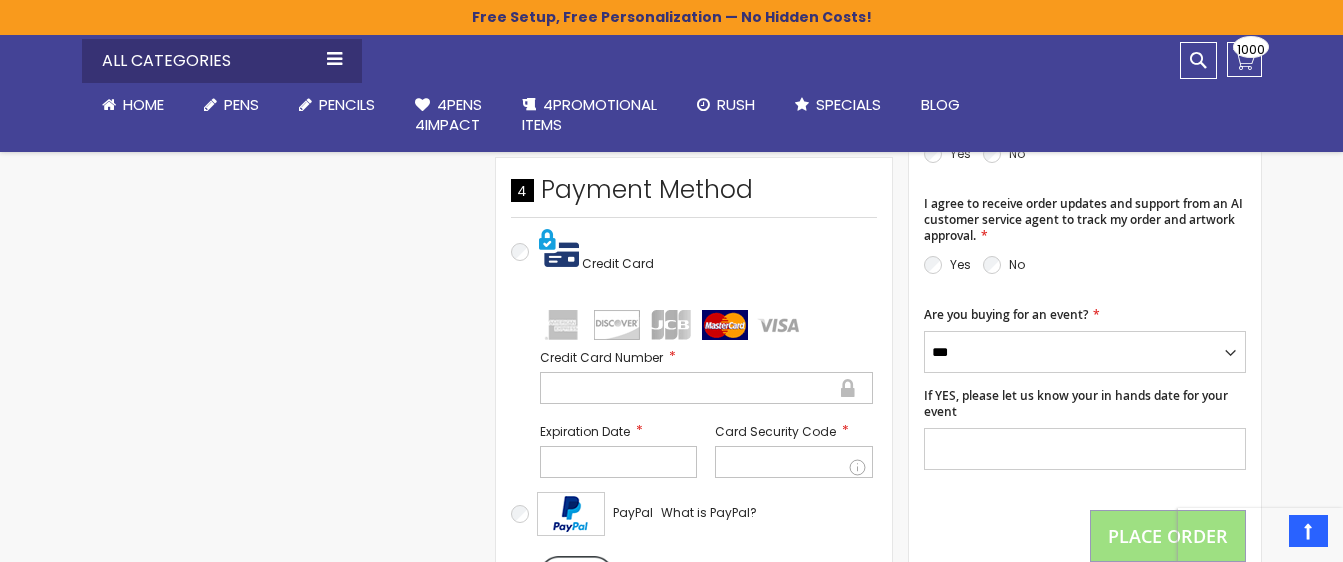 click at bounding box center [794, 462] 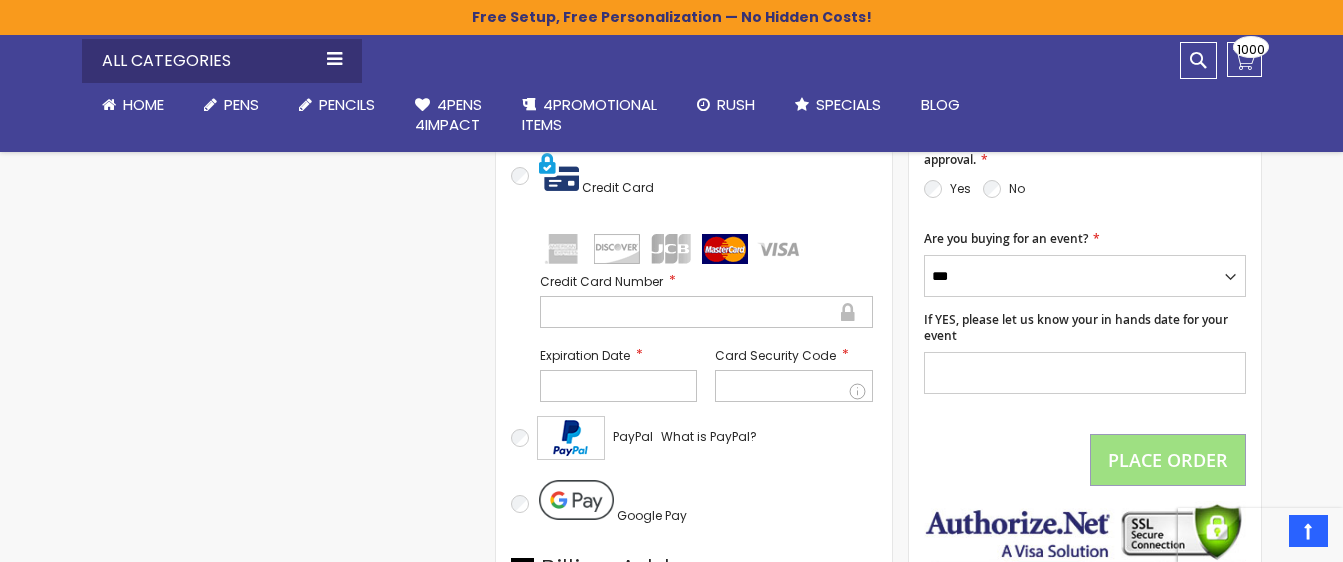 scroll, scrollTop: 968, scrollLeft: 0, axis: vertical 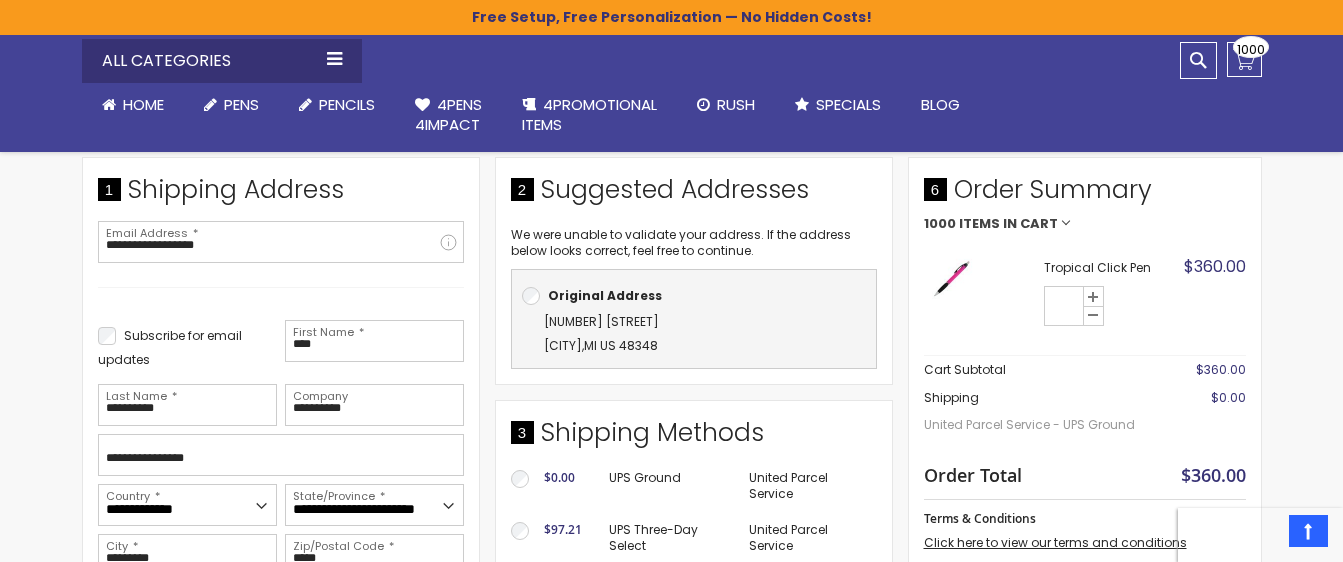 click on "Items in Cart" at bounding box center (1008, 224) 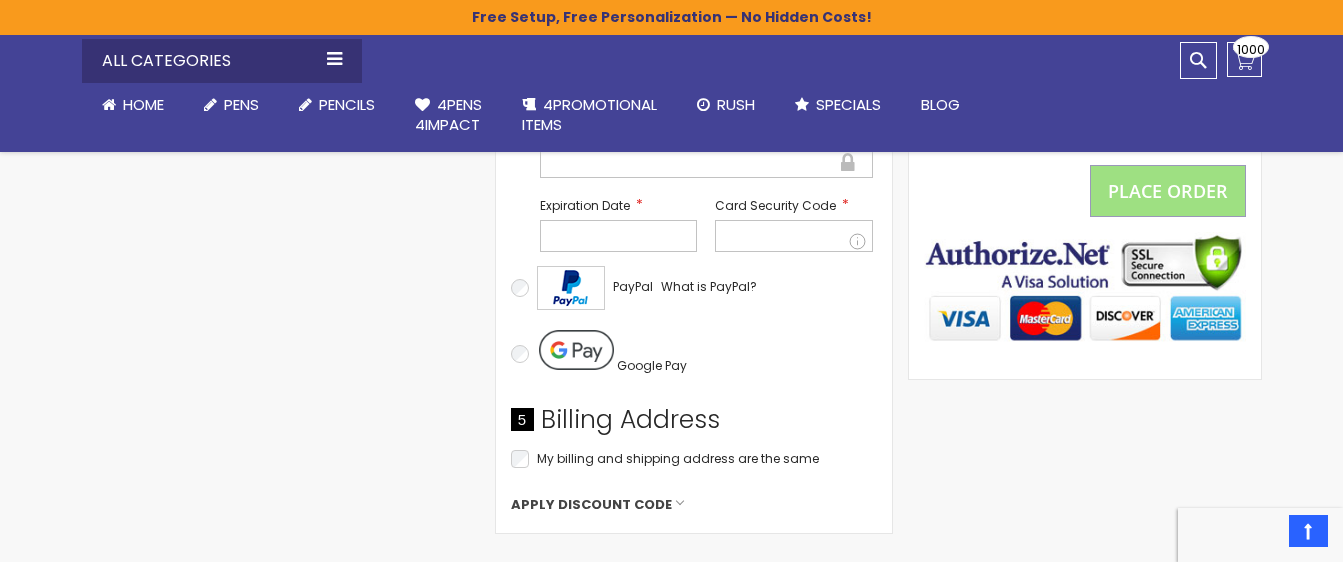 scroll, scrollTop: 1194, scrollLeft: 0, axis: vertical 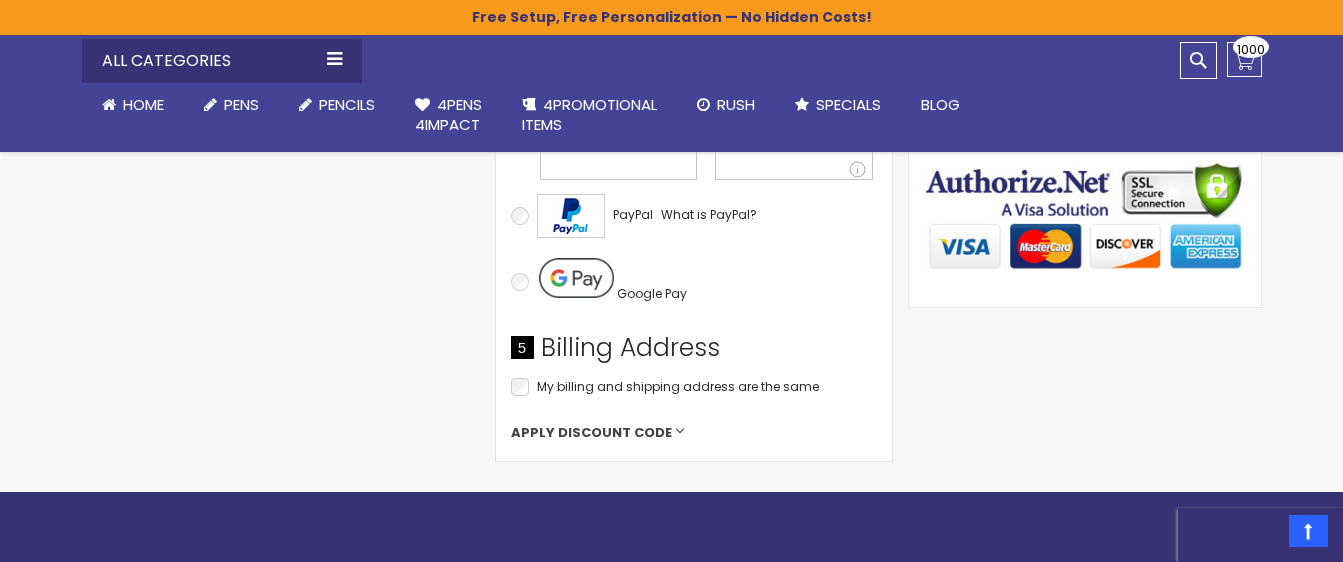 click on "Apply Discount Code" at bounding box center [591, 433] 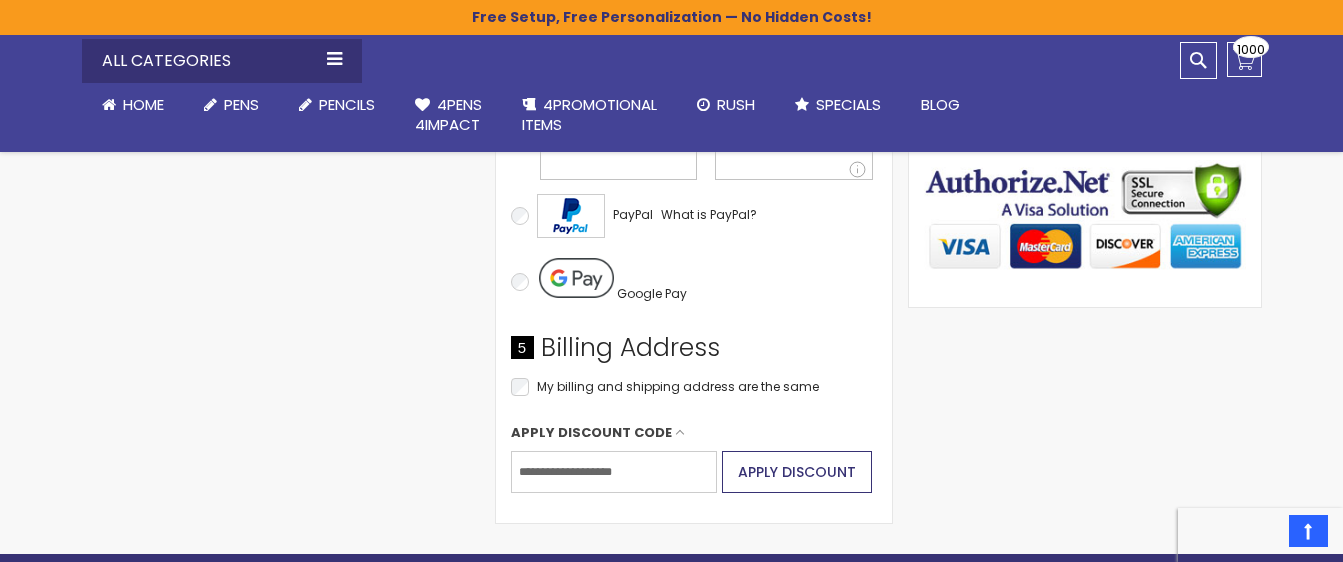 click on "Apply Discount" at bounding box center [797, 472] 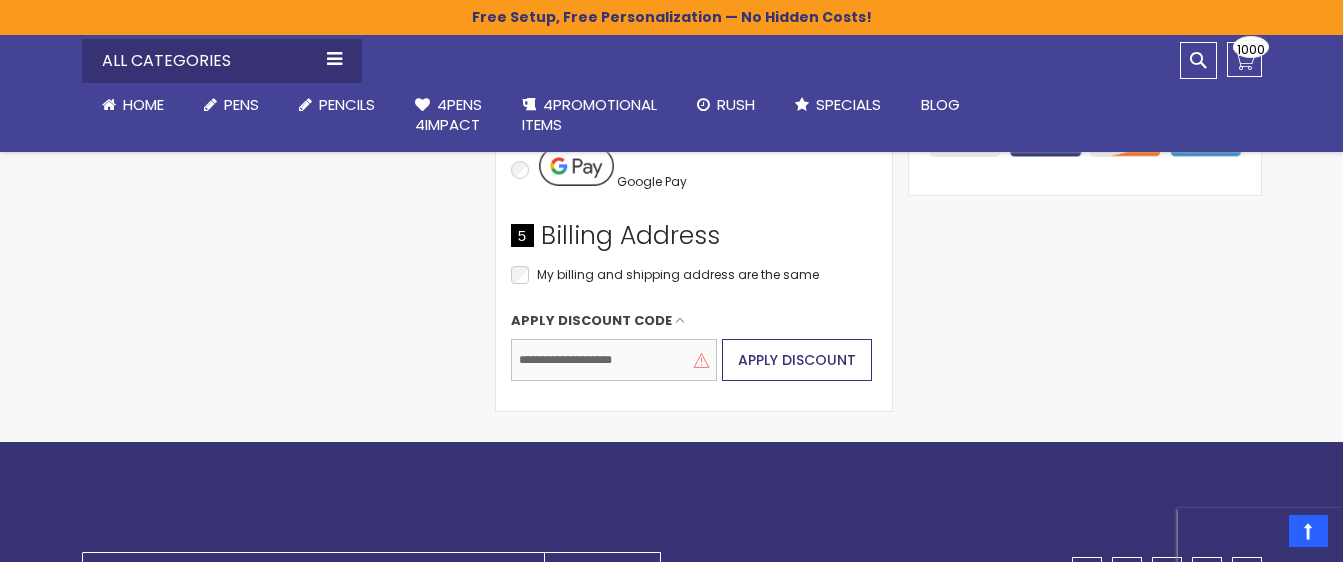 scroll, scrollTop: 1364, scrollLeft: 0, axis: vertical 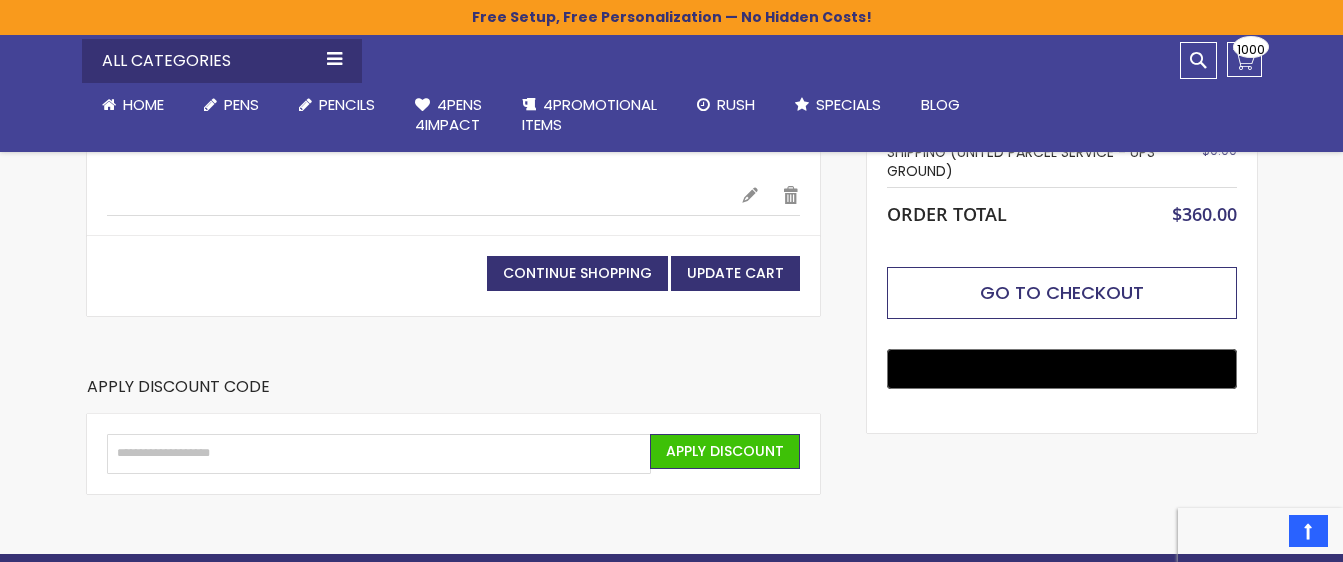 click on "Go to Checkout" at bounding box center [1062, 292] 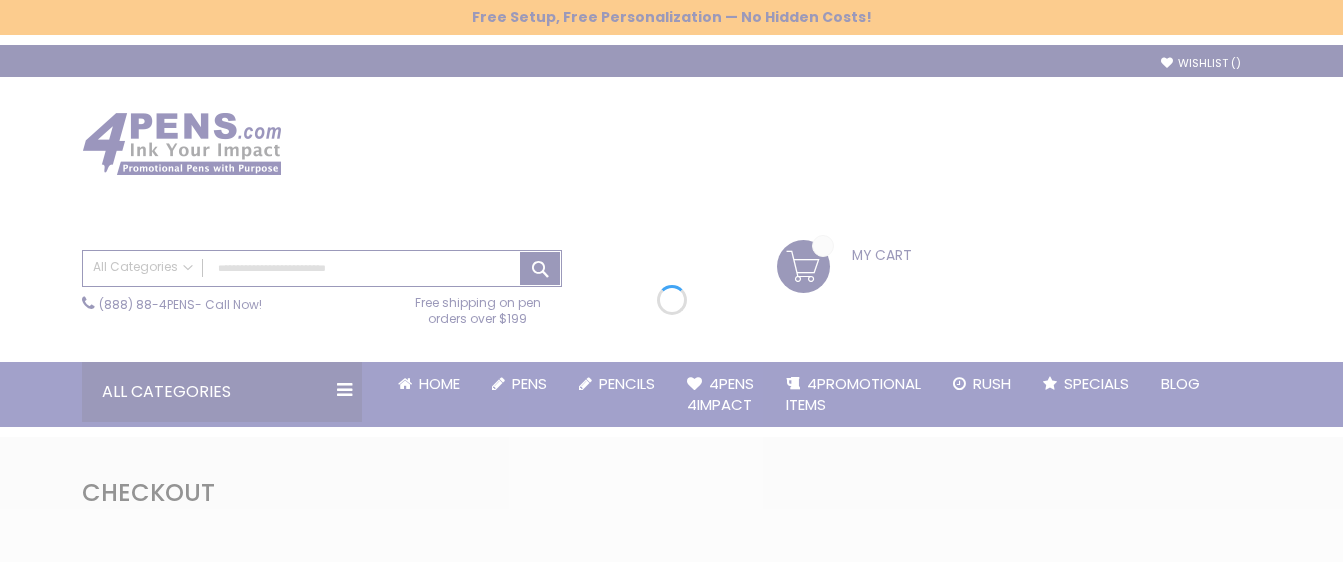 scroll, scrollTop: 0, scrollLeft: 0, axis: both 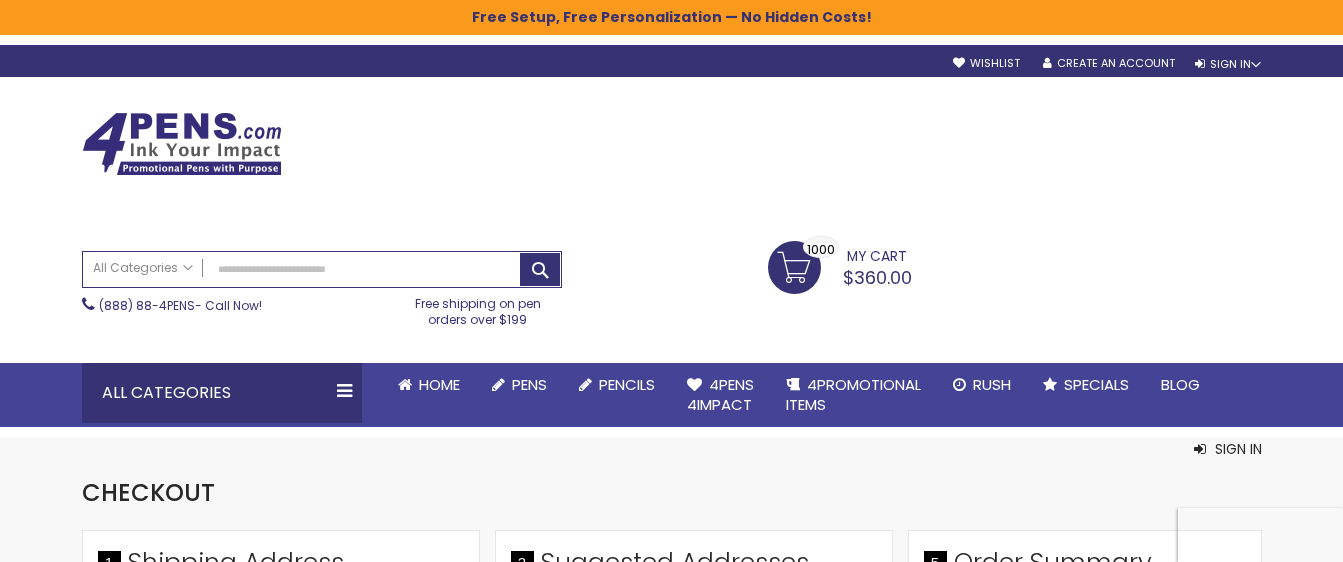 select on "*" 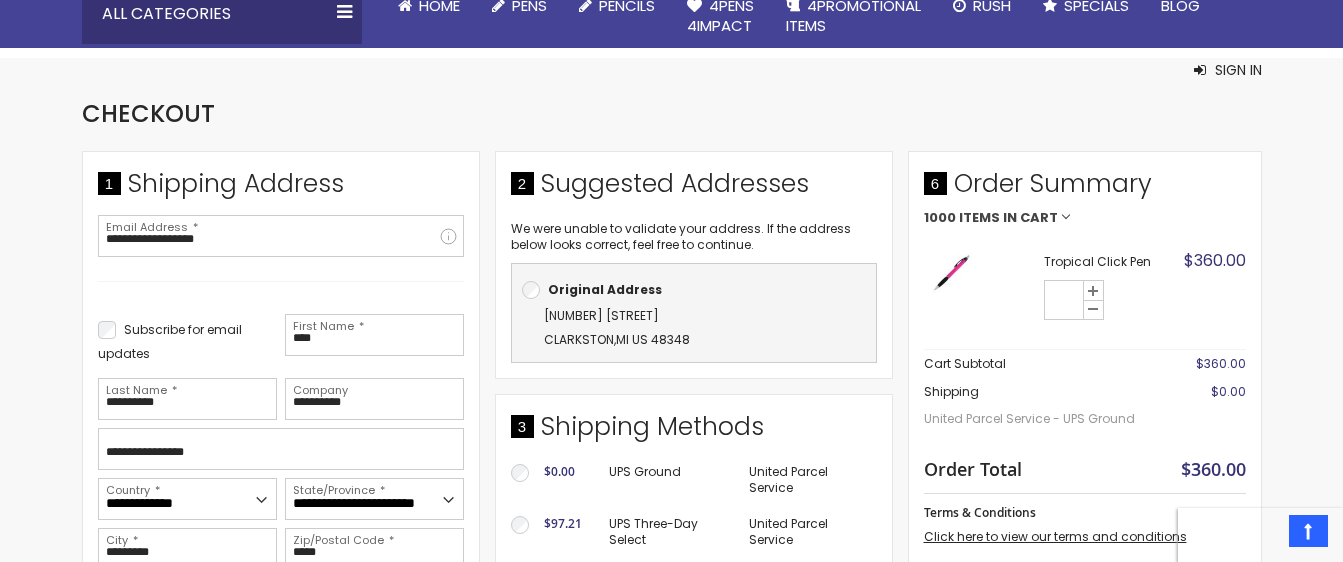 scroll, scrollTop: 0, scrollLeft: 0, axis: both 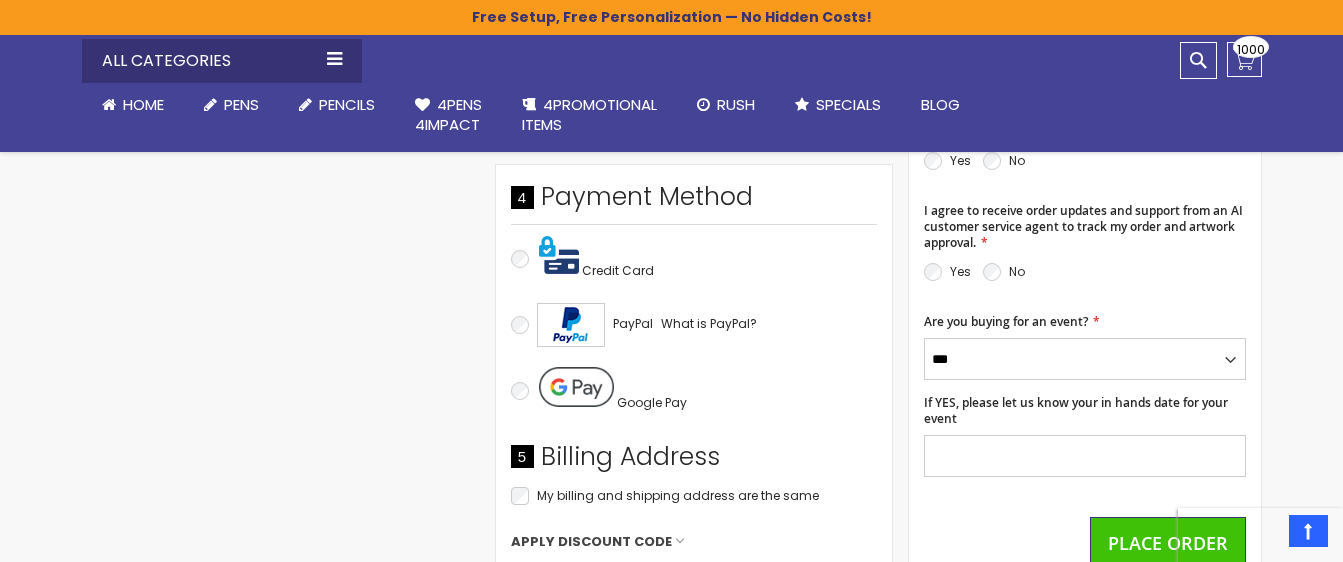 click on "Credit Card" at bounding box center (618, 270) 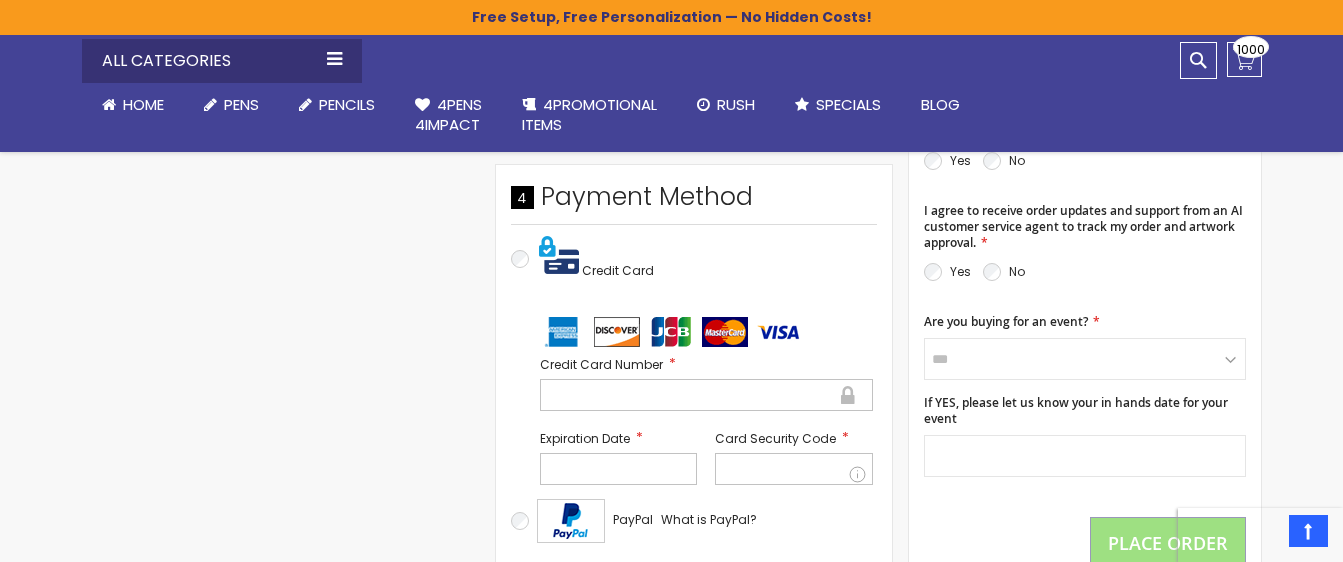 click on "Credit Card" at bounding box center (618, 270) 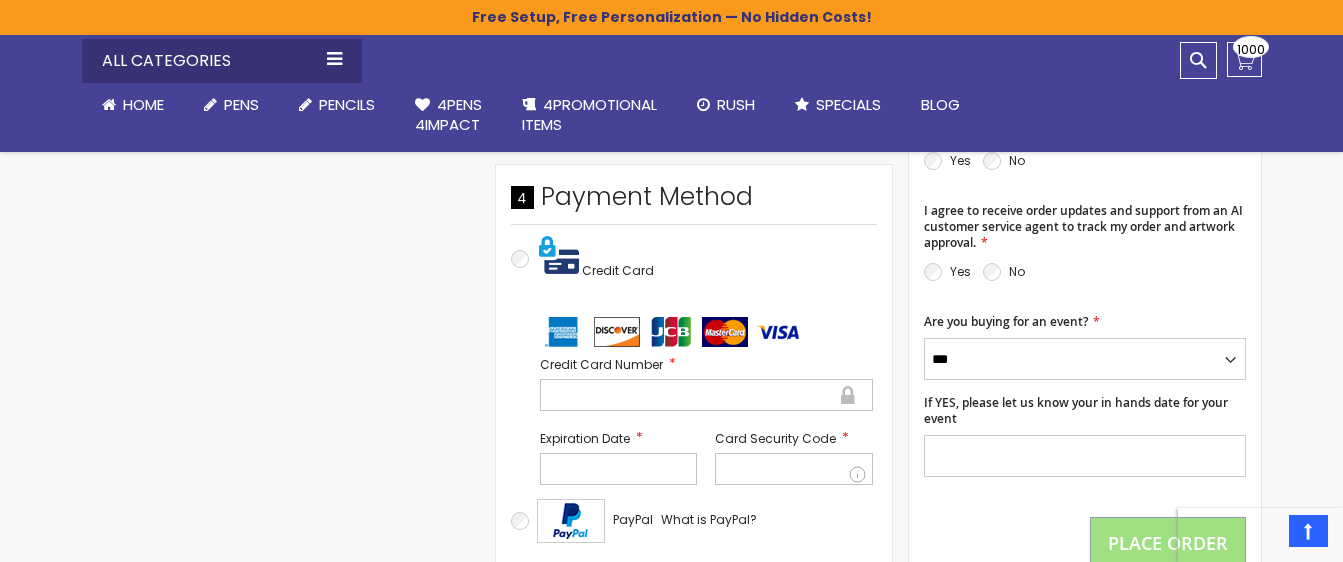 click at bounding box center (725, 332) 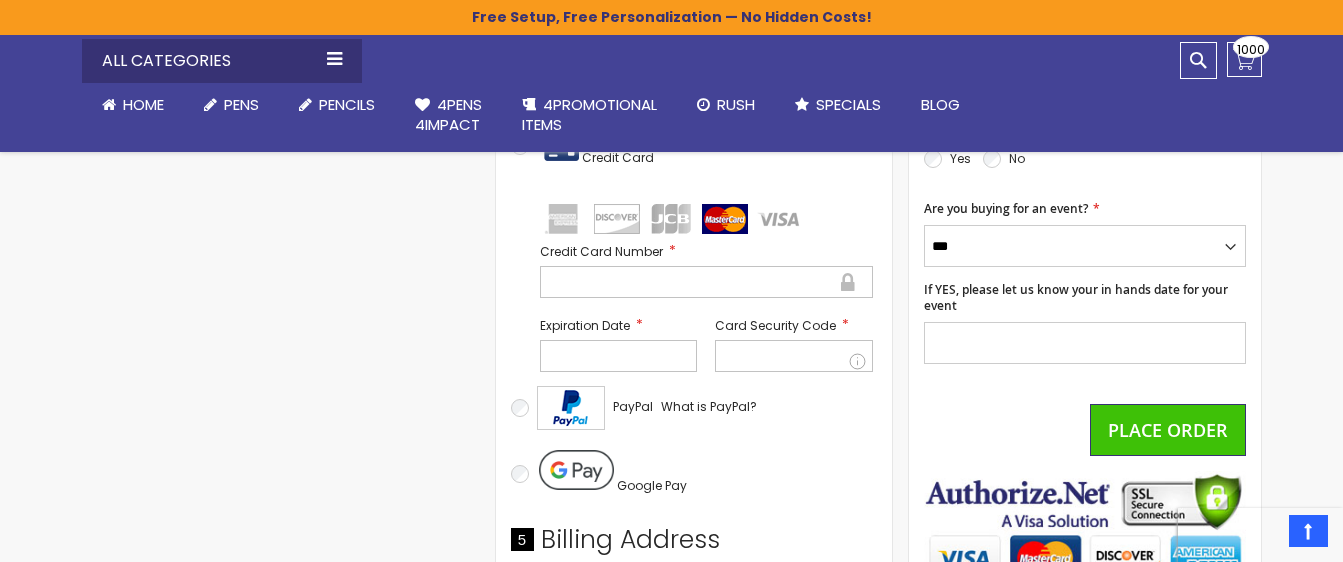 scroll, scrollTop: 1015, scrollLeft: 0, axis: vertical 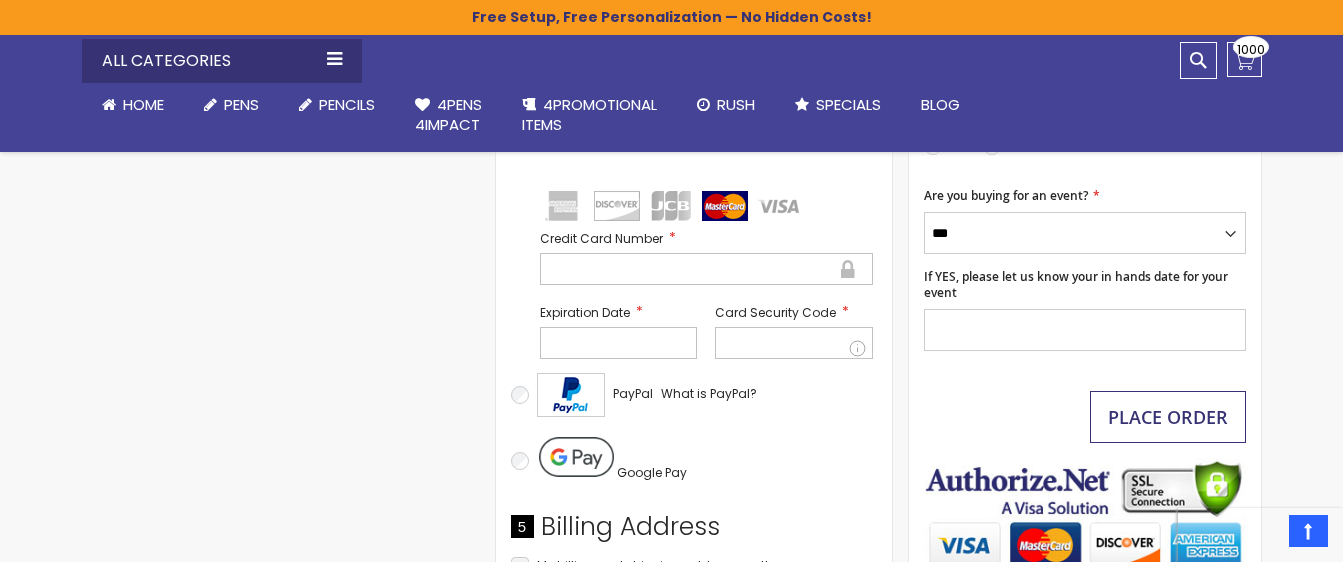 click on "Place Order" at bounding box center (1168, 417) 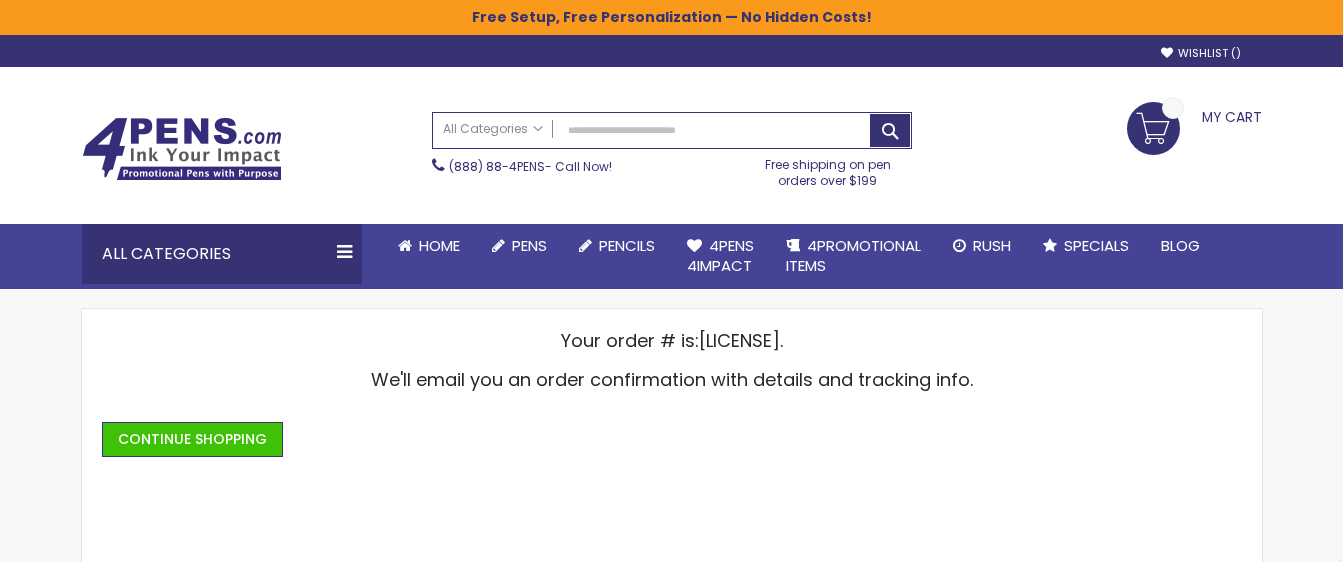 scroll, scrollTop: 0, scrollLeft: 0, axis: both 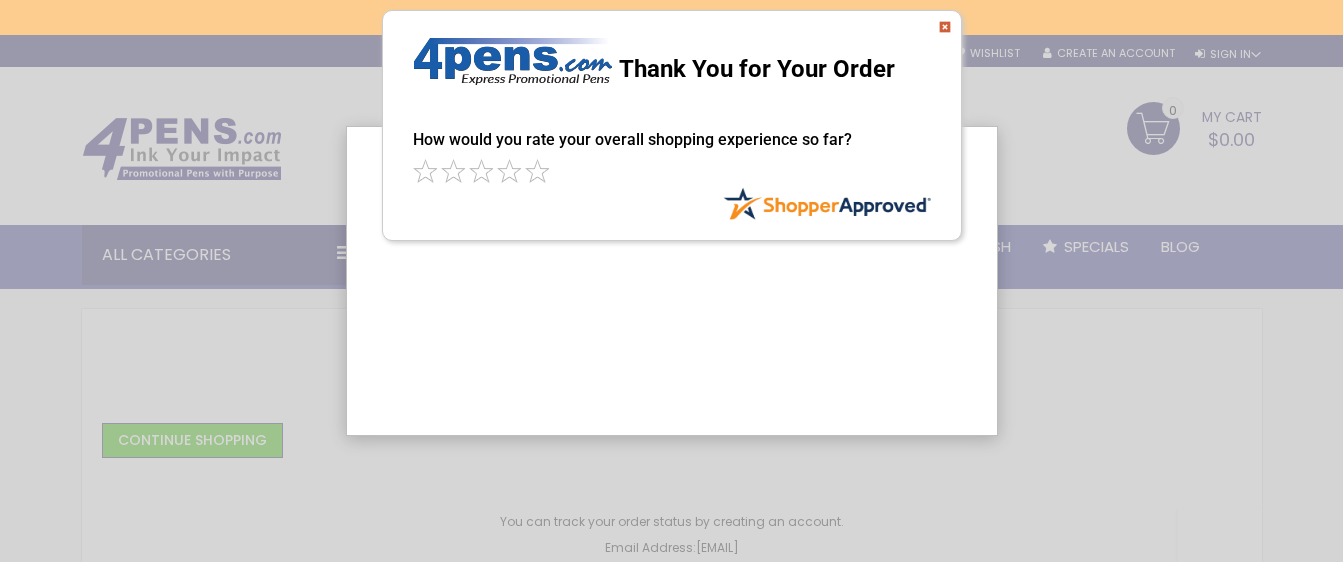 click at bounding box center (945, 27) 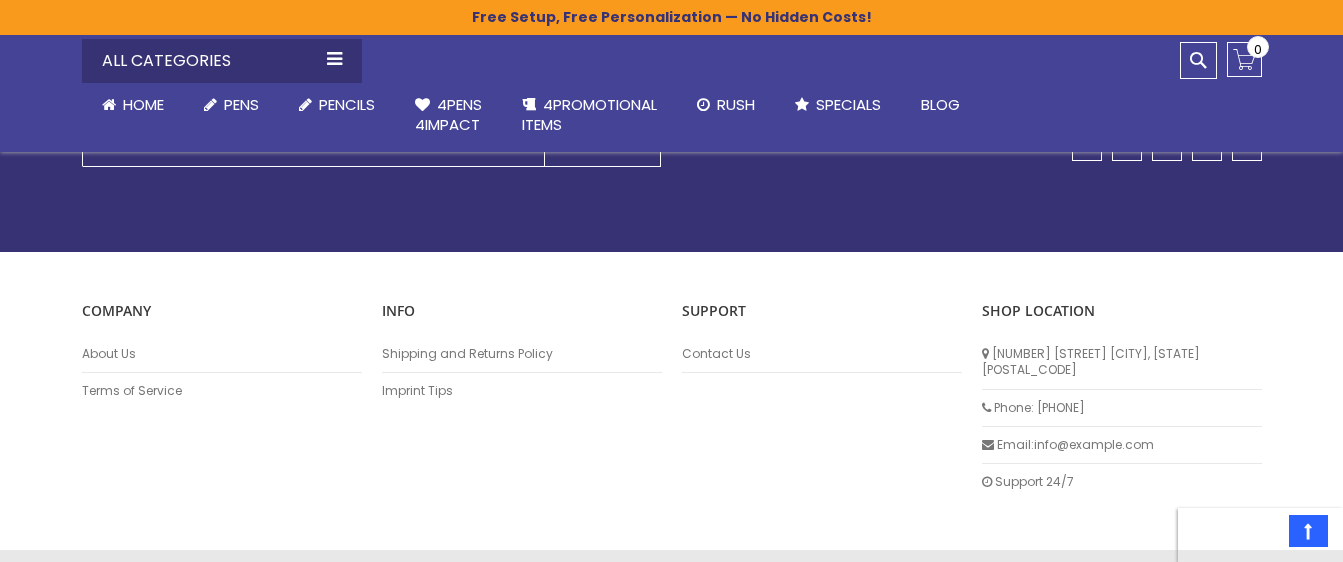 scroll, scrollTop: 0, scrollLeft: 0, axis: both 